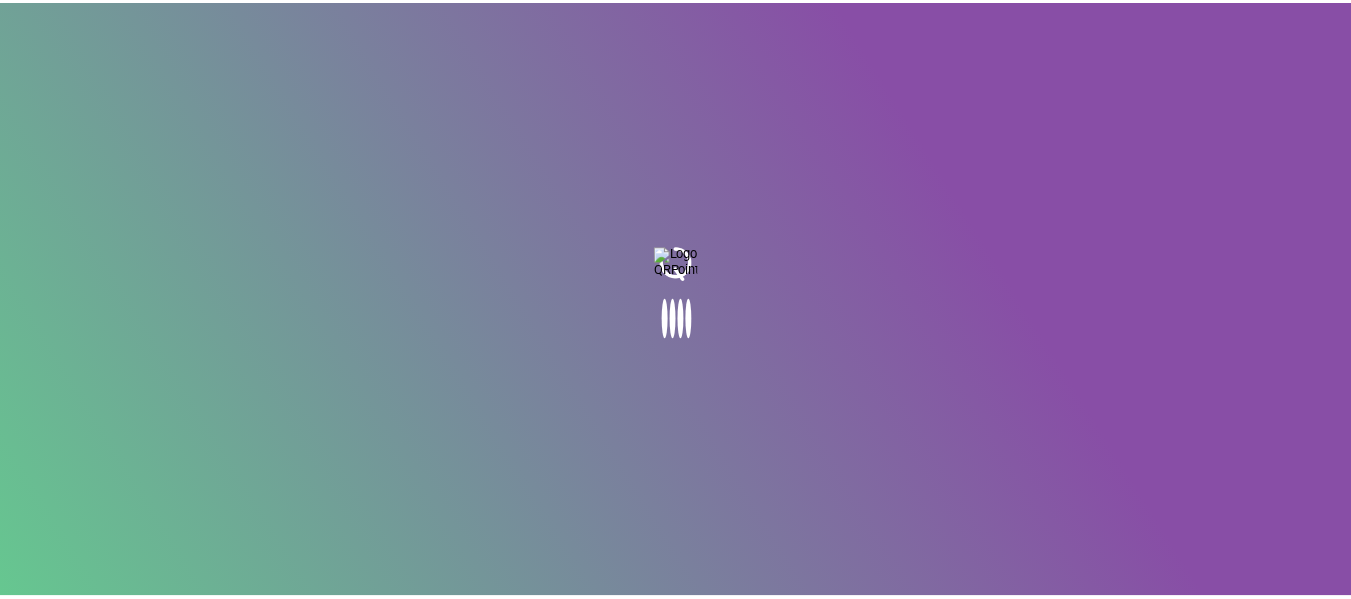 scroll, scrollTop: 0, scrollLeft: 0, axis: both 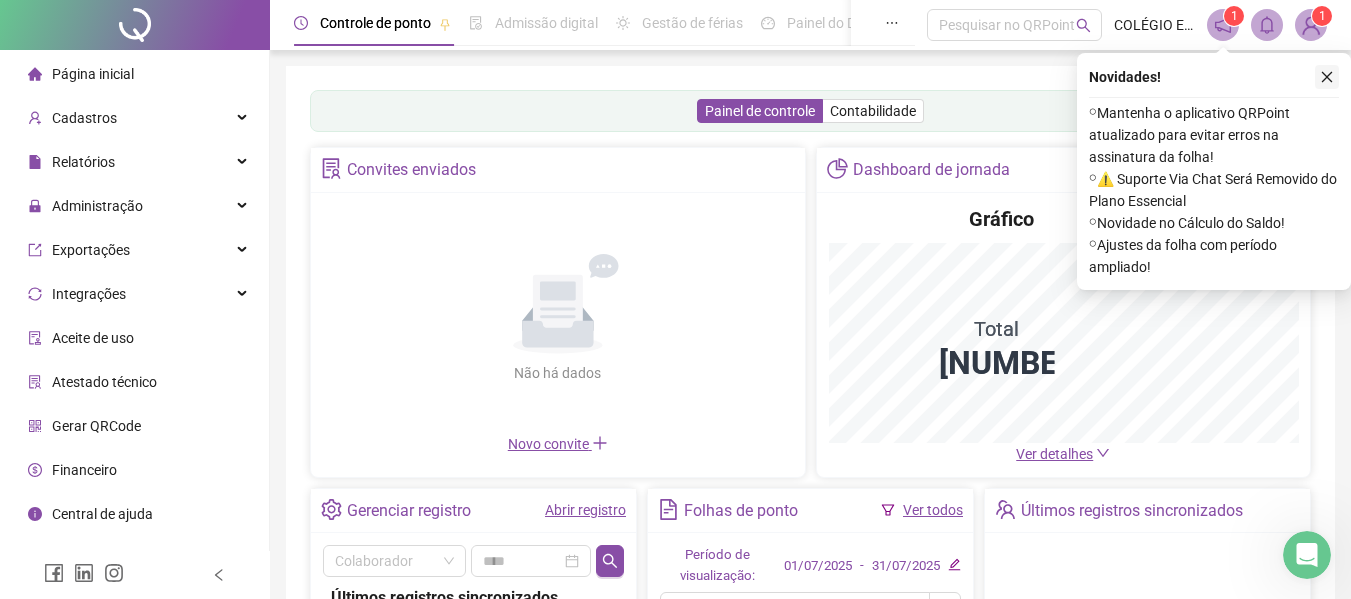click at bounding box center (1327, 77) 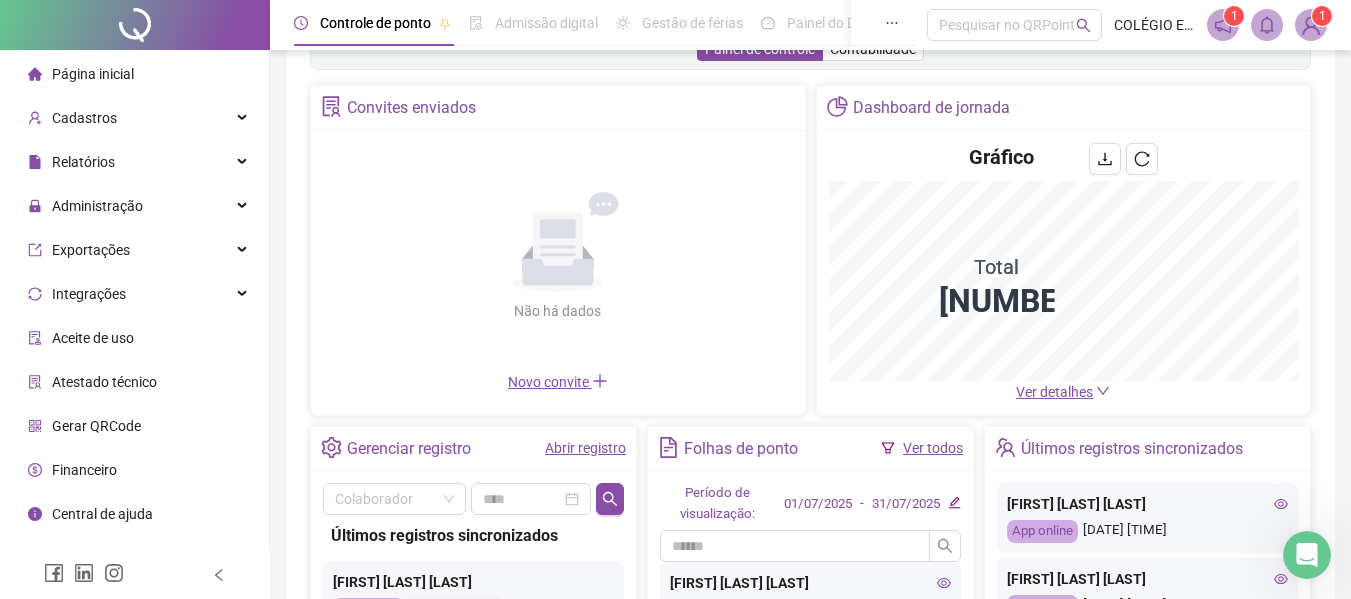 scroll, scrollTop: 200, scrollLeft: 0, axis: vertical 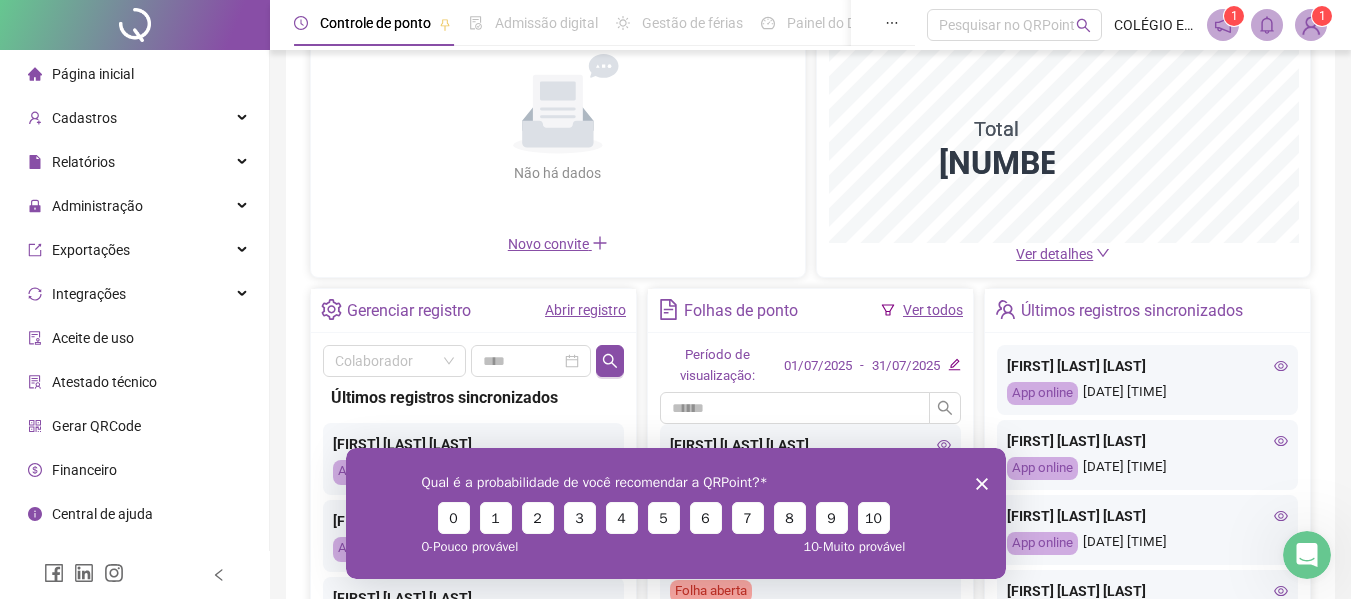 click 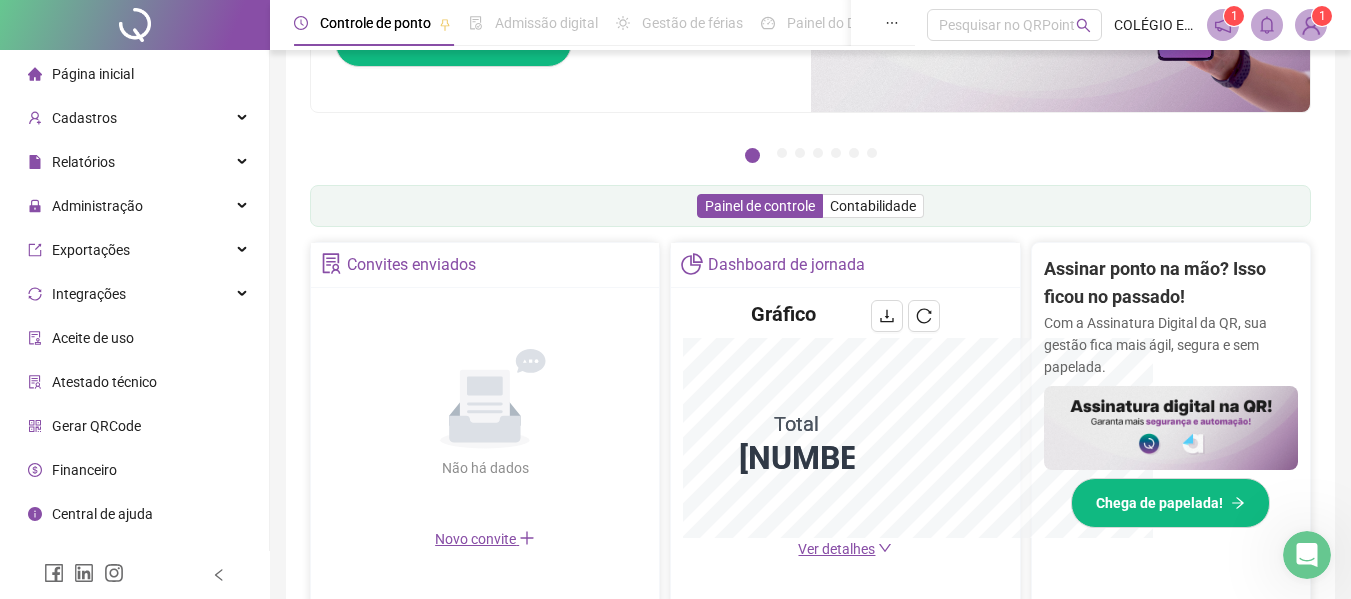 scroll, scrollTop: 495, scrollLeft: 0, axis: vertical 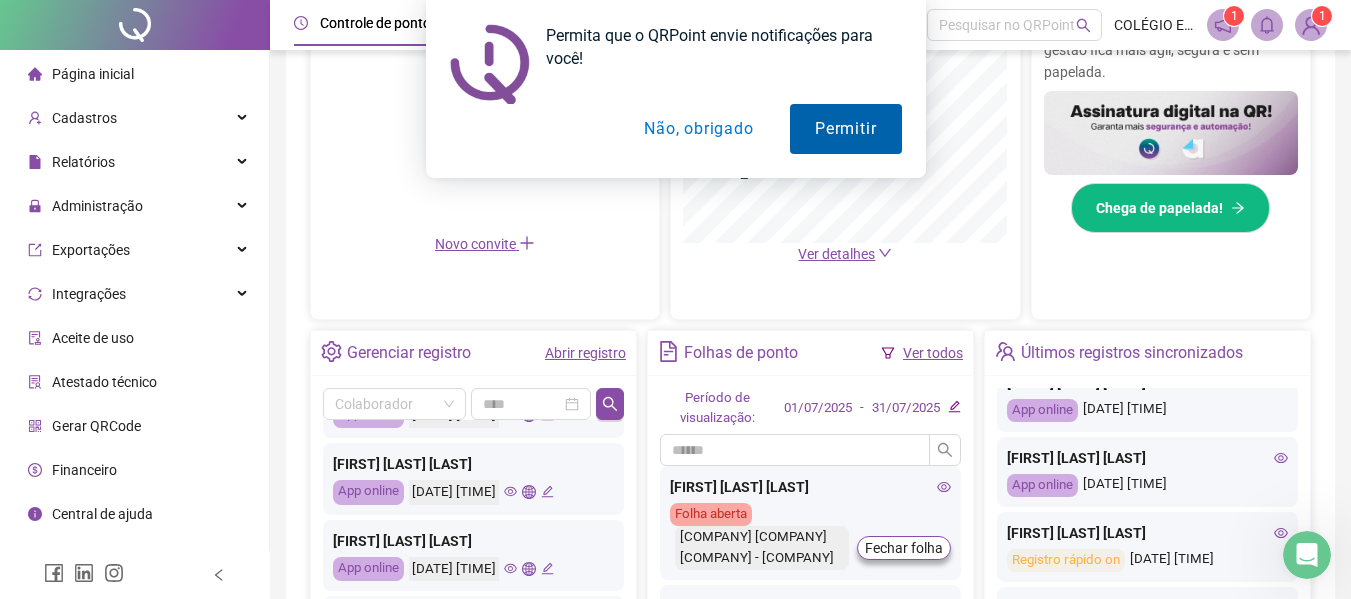 click on "Permitir" at bounding box center [845, 129] 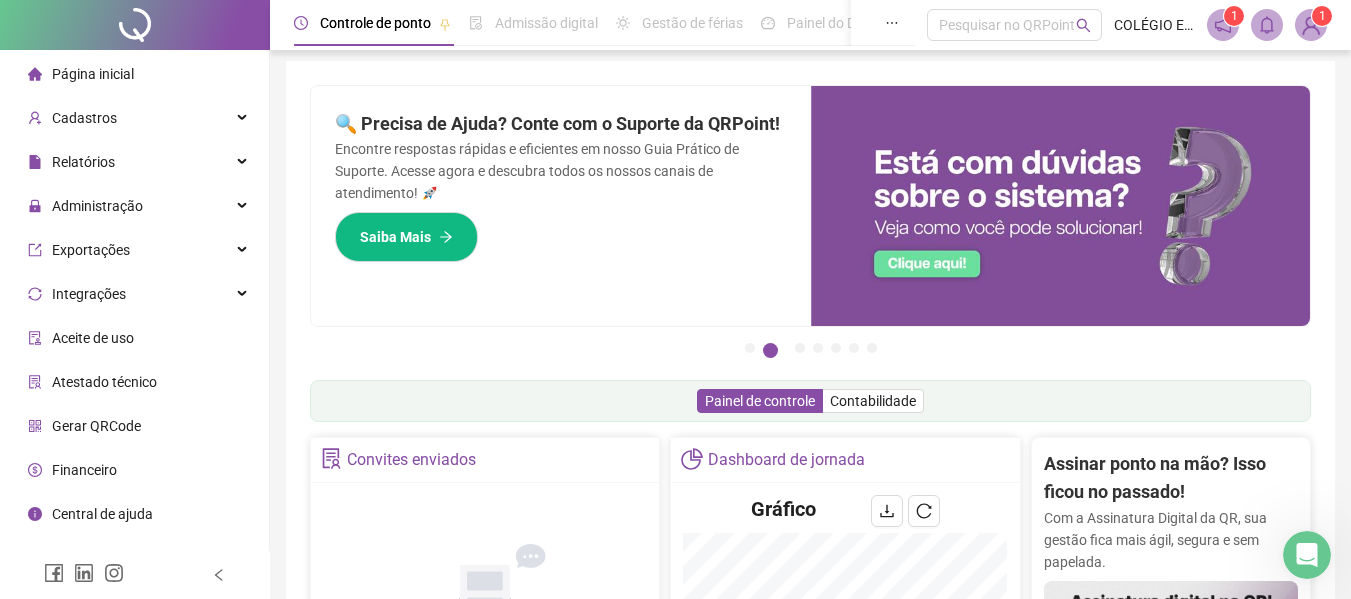 scroll, scrollTop: 0, scrollLeft: 0, axis: both 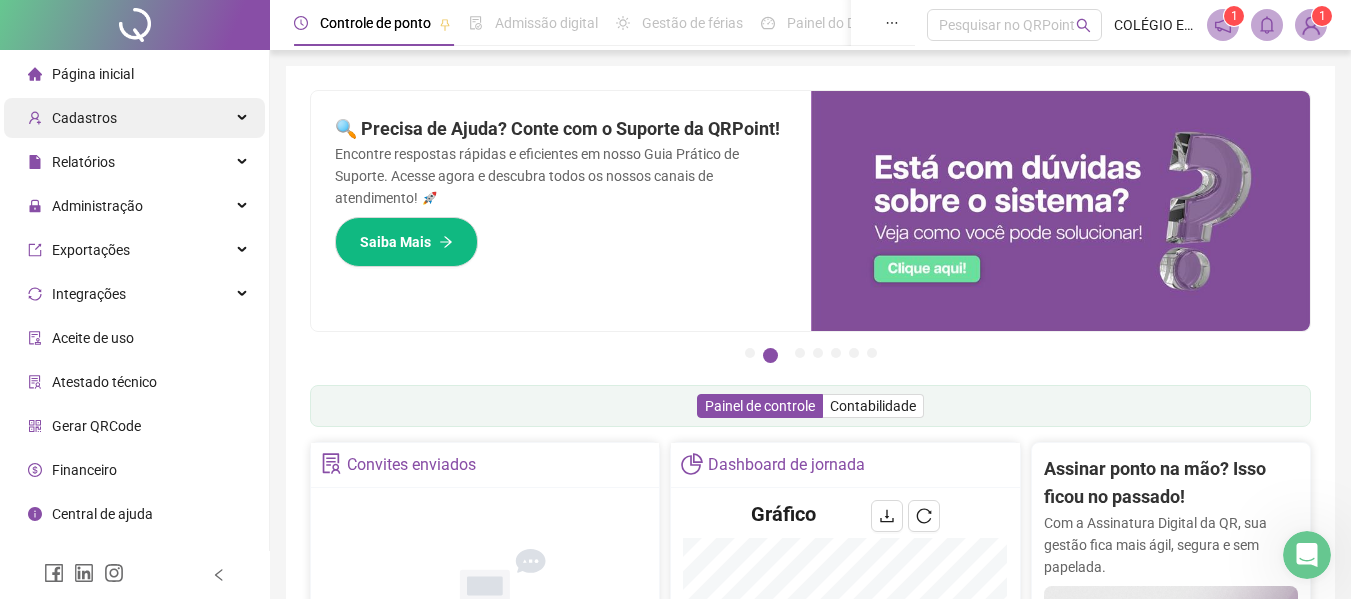 click on "Cadastros" at bounding box center (134, 118) 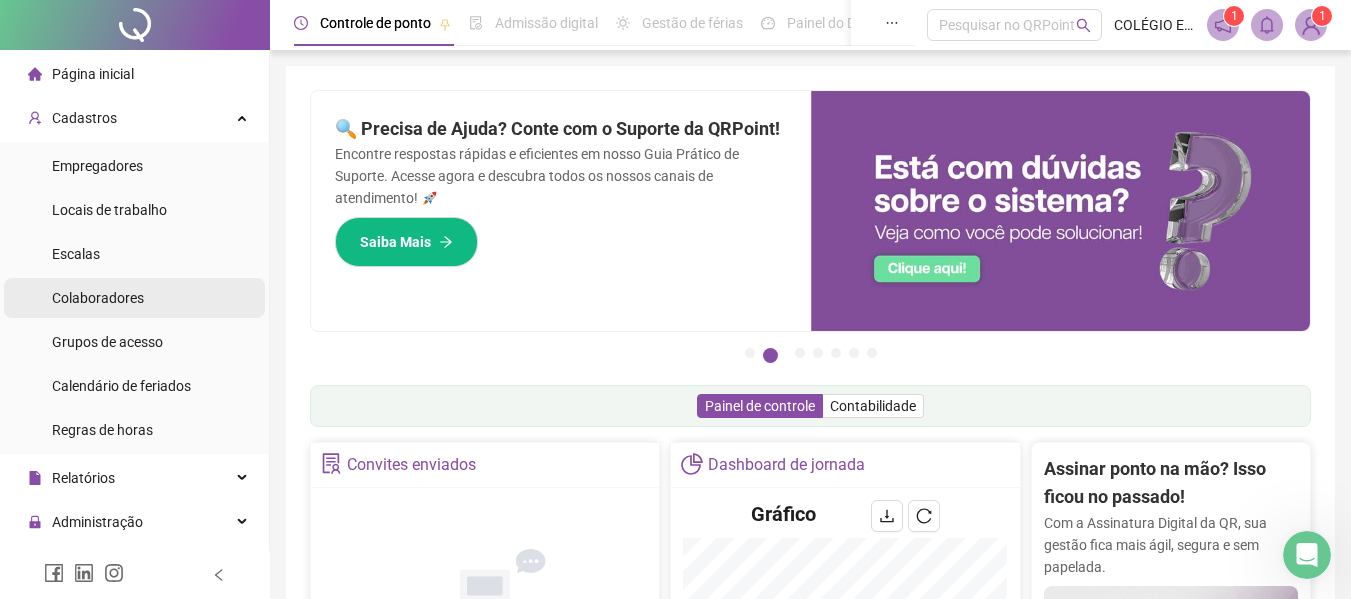 click on "Colaboradores" at bounding box center [98, 298] 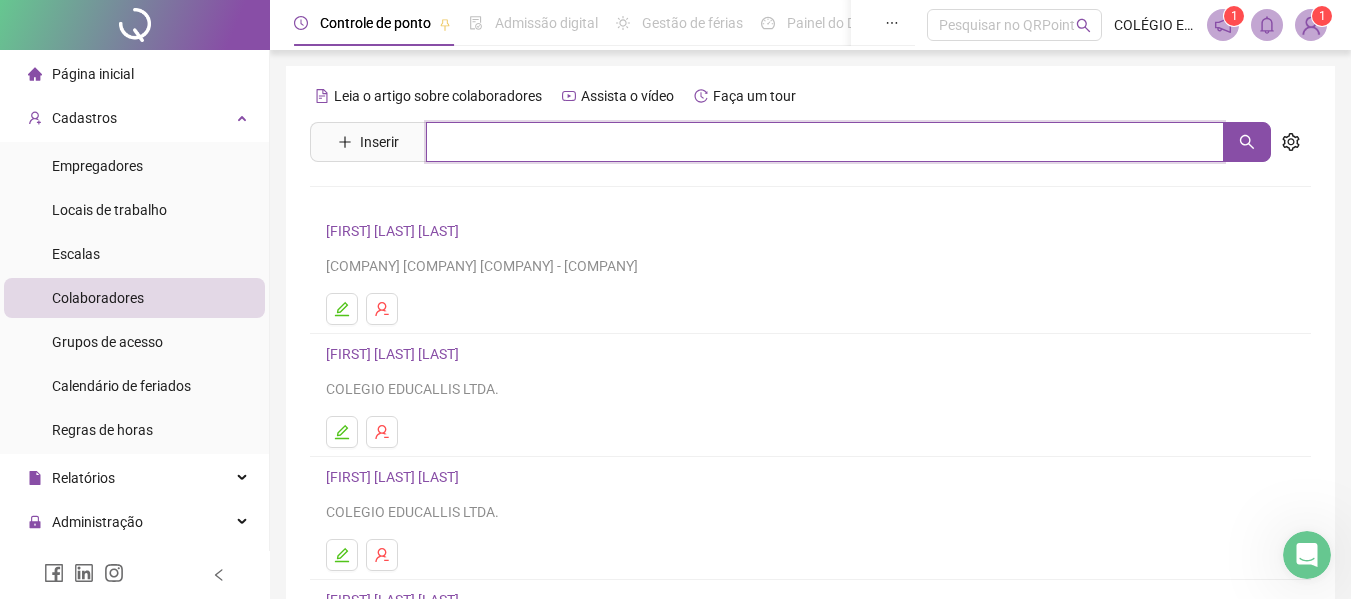 click at bounding box center (825, 142) 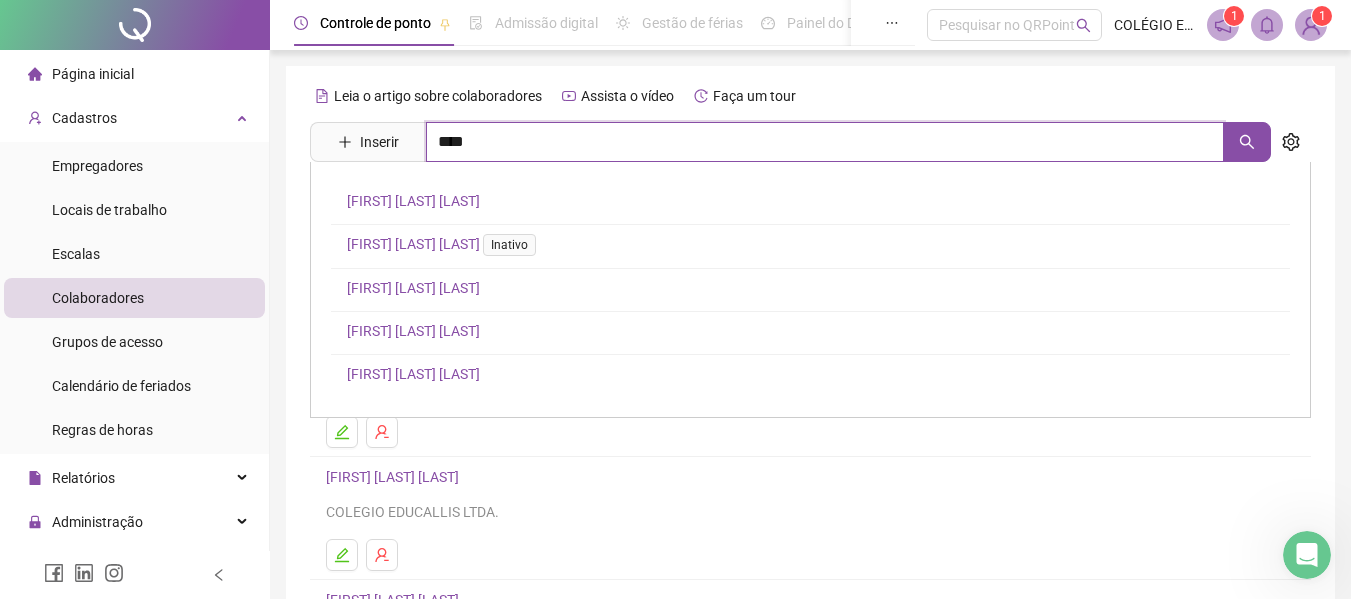 click on "****" at bounding box center [825, 142] 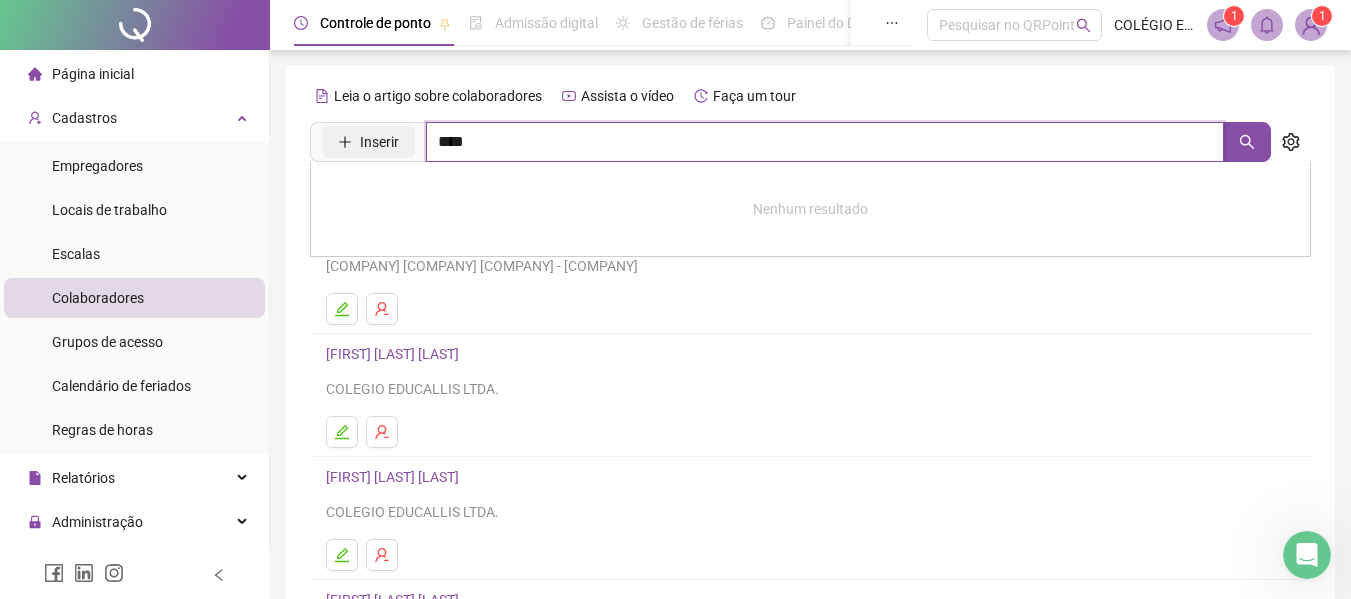 drag, startPoint x: 514, startPoint y: 139, endPoint x: 378, endPoint y: 140, distance: 136.00368 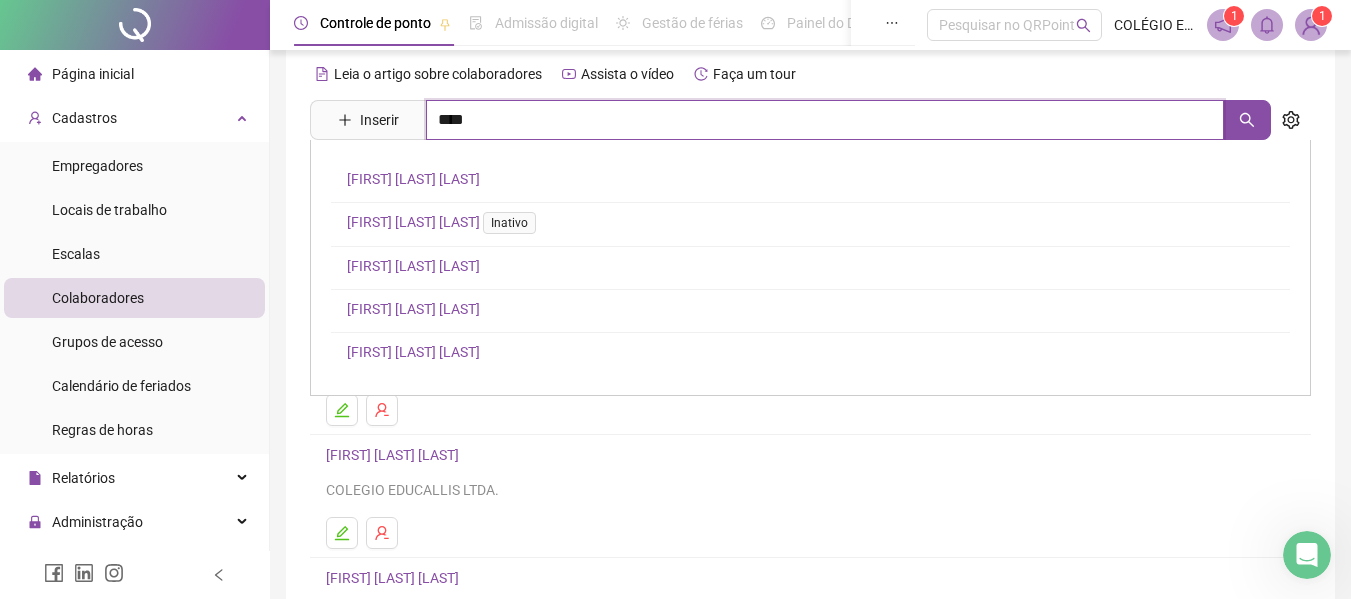 scroll, scrollTop: 0, scrollLeft: 0, axis: both 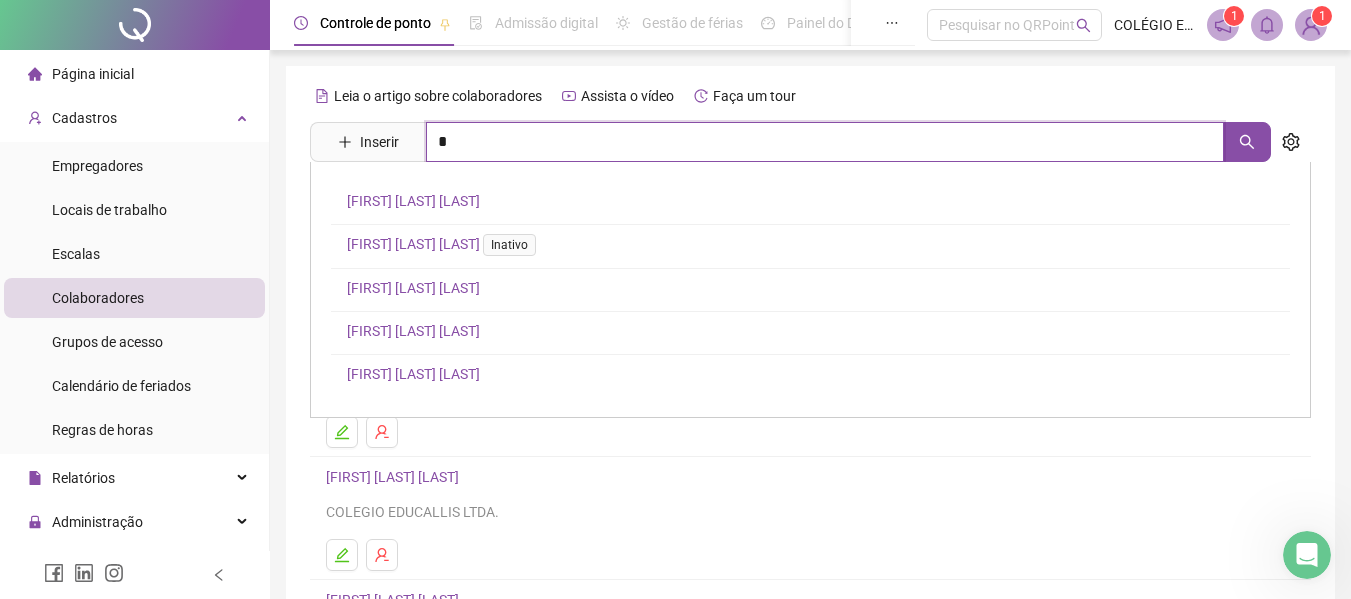 type on "*" 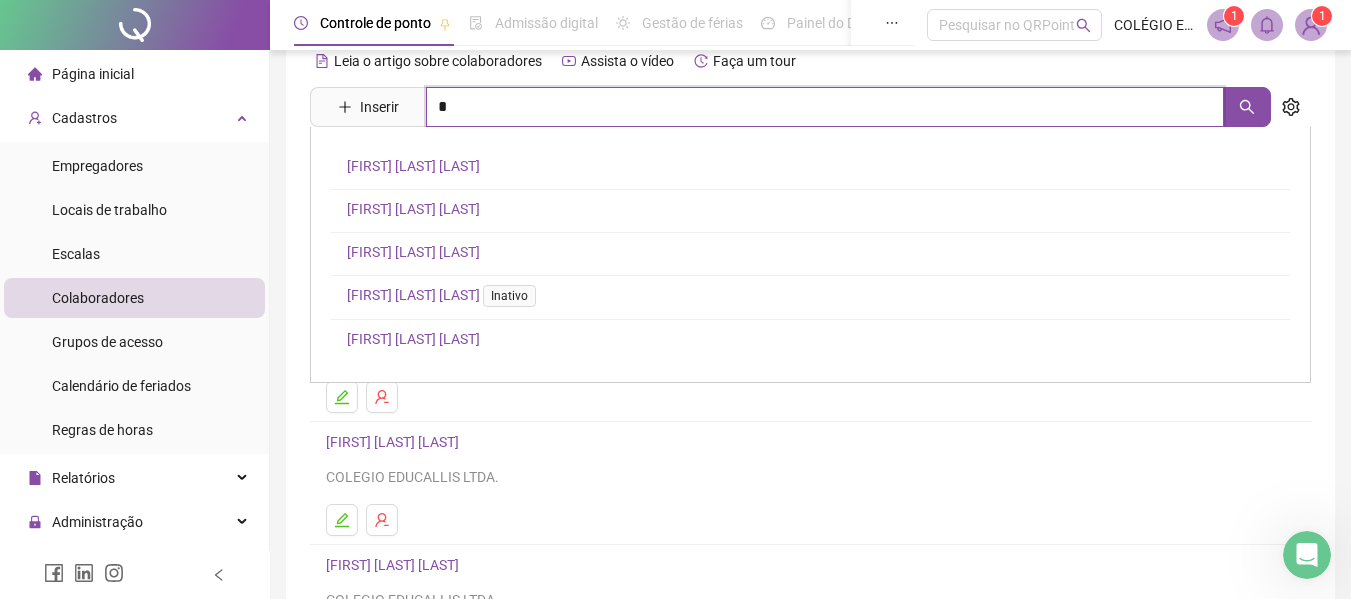 scroll, scrollTop: 0, scrollLeft: 0, axis: both 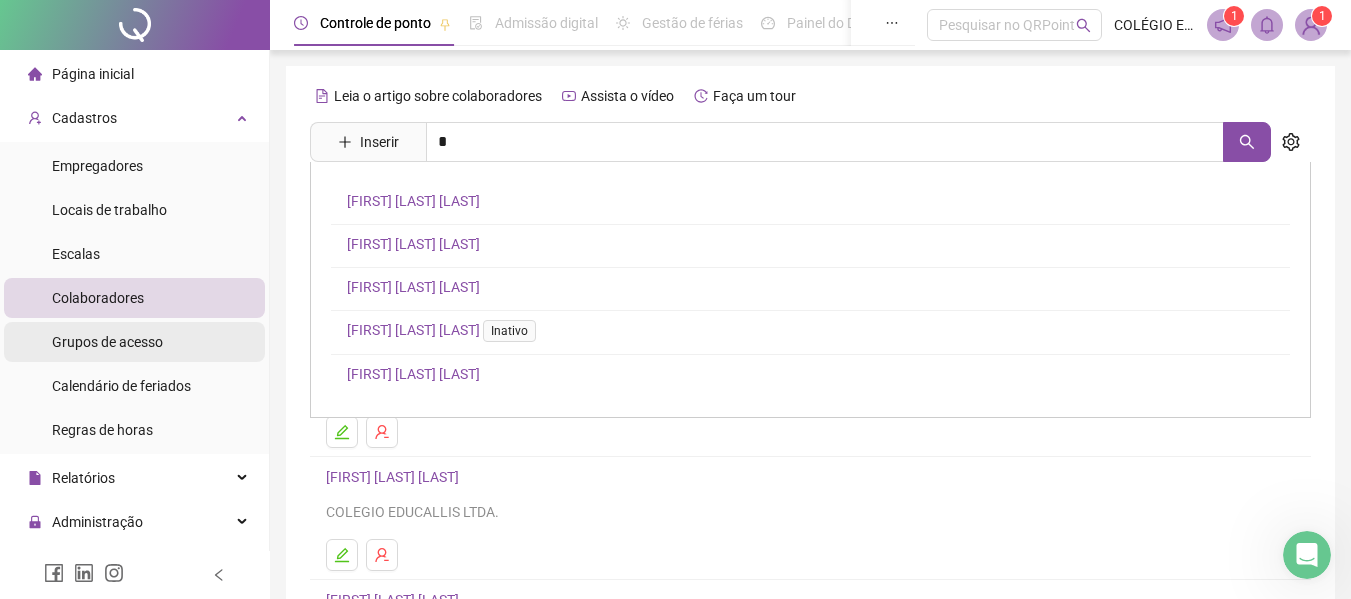 click on "Grupos de acesso" at bounding box center [107, 342] 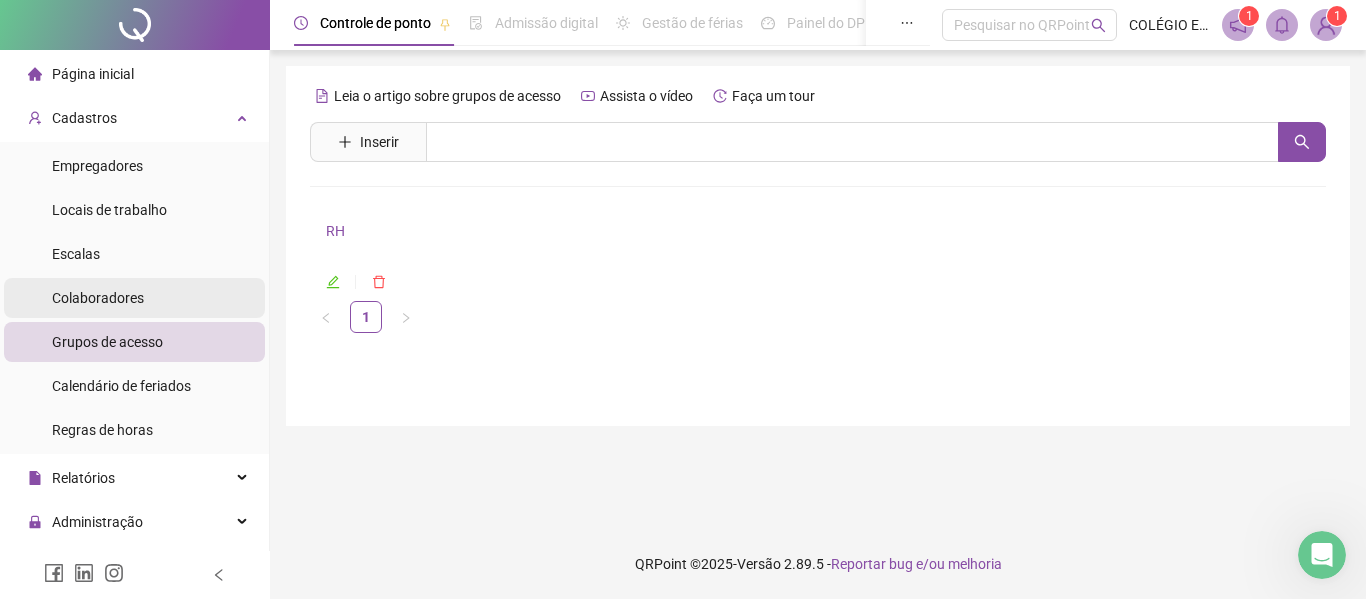 click on "Colaboradores" at bounding box center (98, 298) 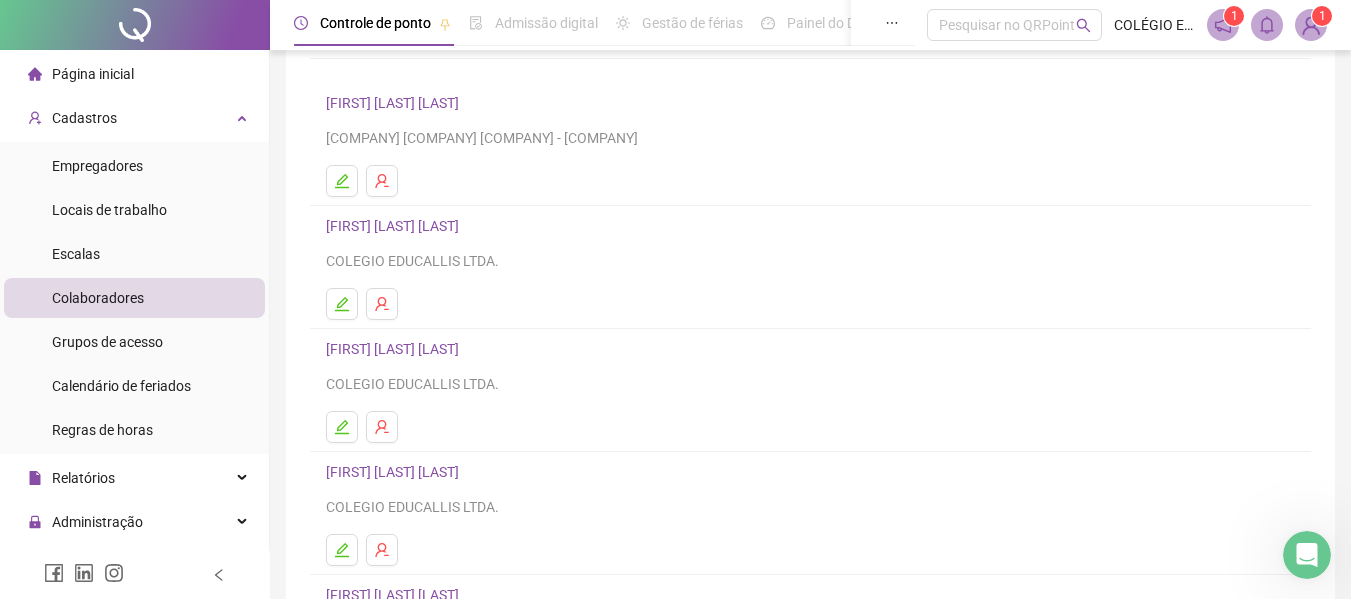 scroll, scrollTop: 368, scrollLeft: 0, axis: vertical 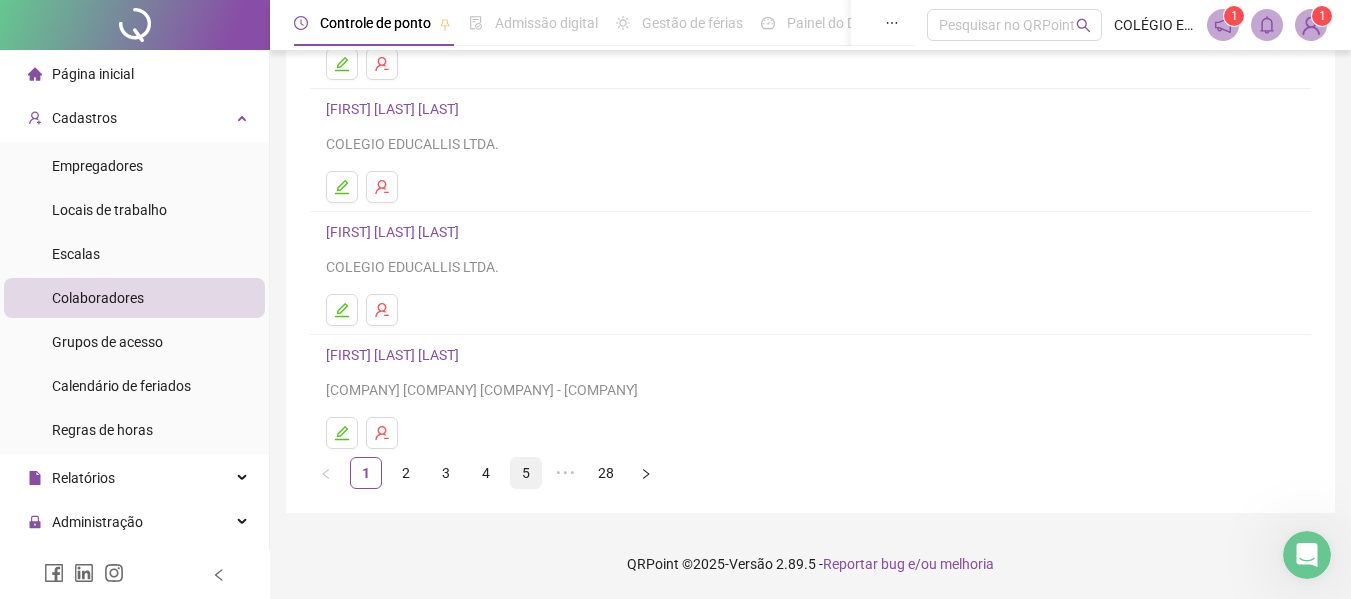 click on "5" at bounding box center (526, 473) 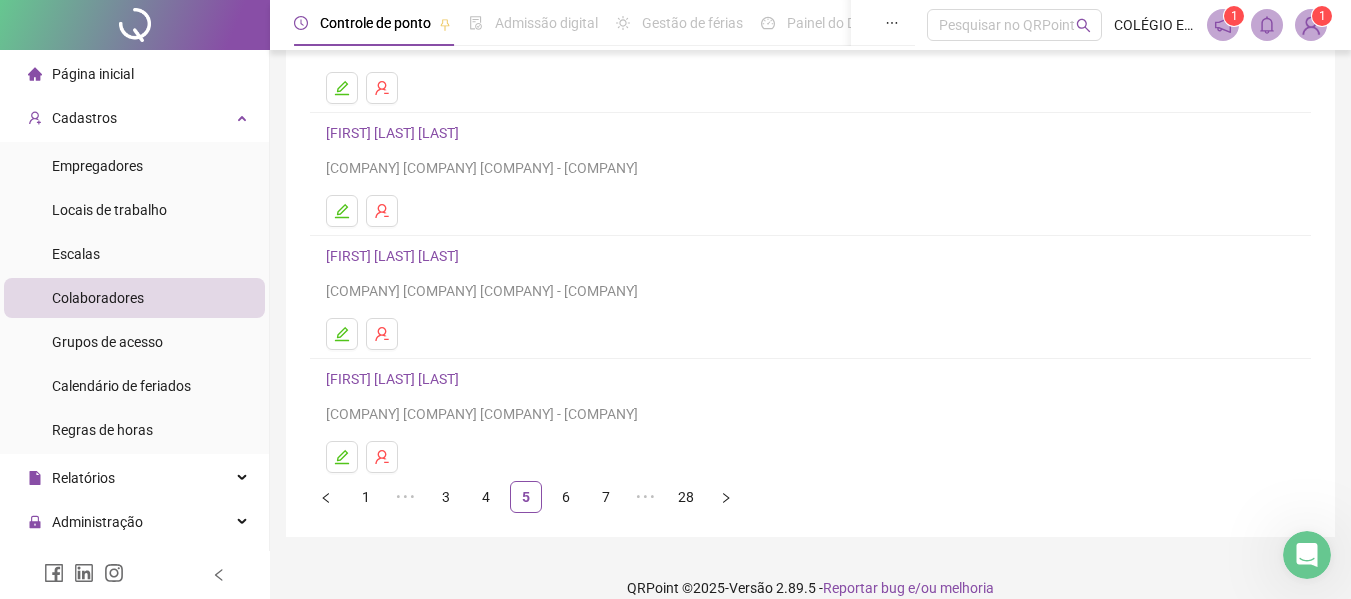 scroll, scrollTop: 368, scrollLeft: 0, axis: vertical 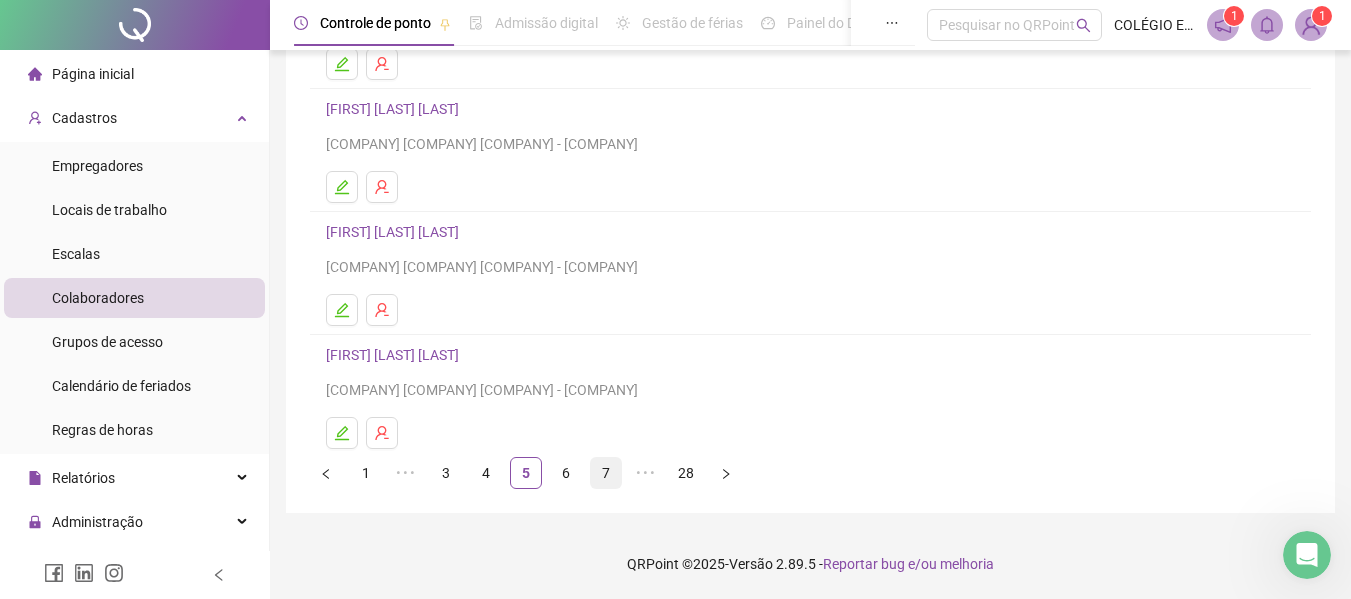 click on "7" at bounding box center (606, 473) 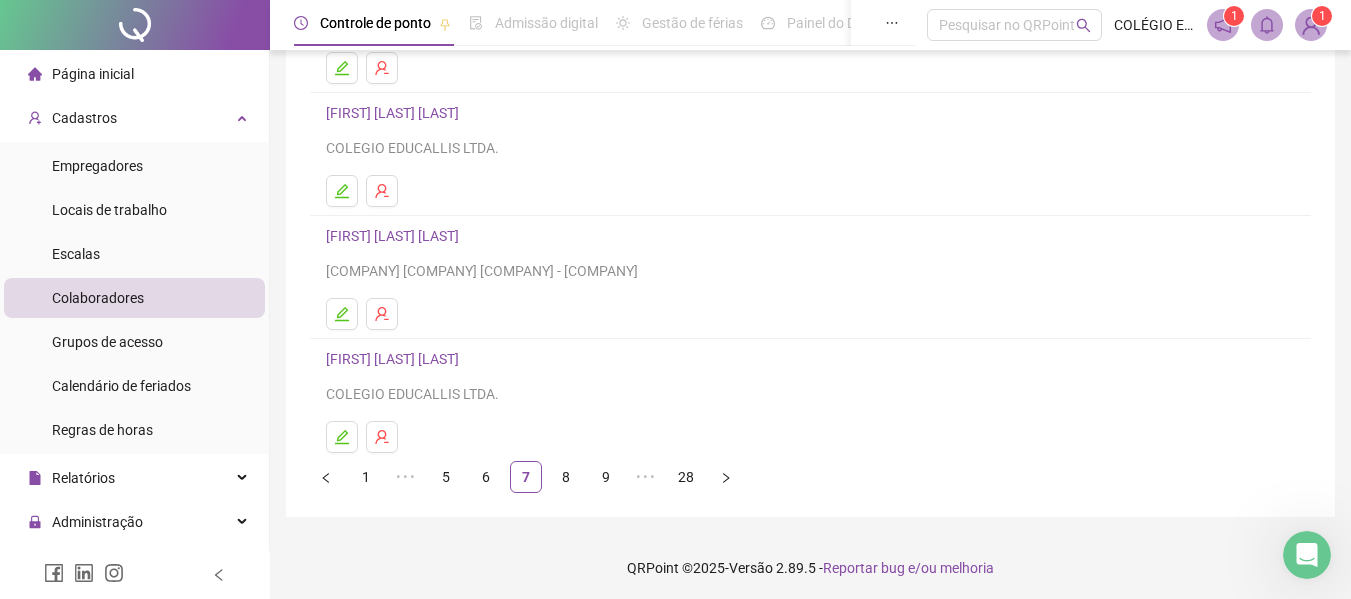 scroll, scrollTop: 368, scrollLeft: 0, axis: vertical 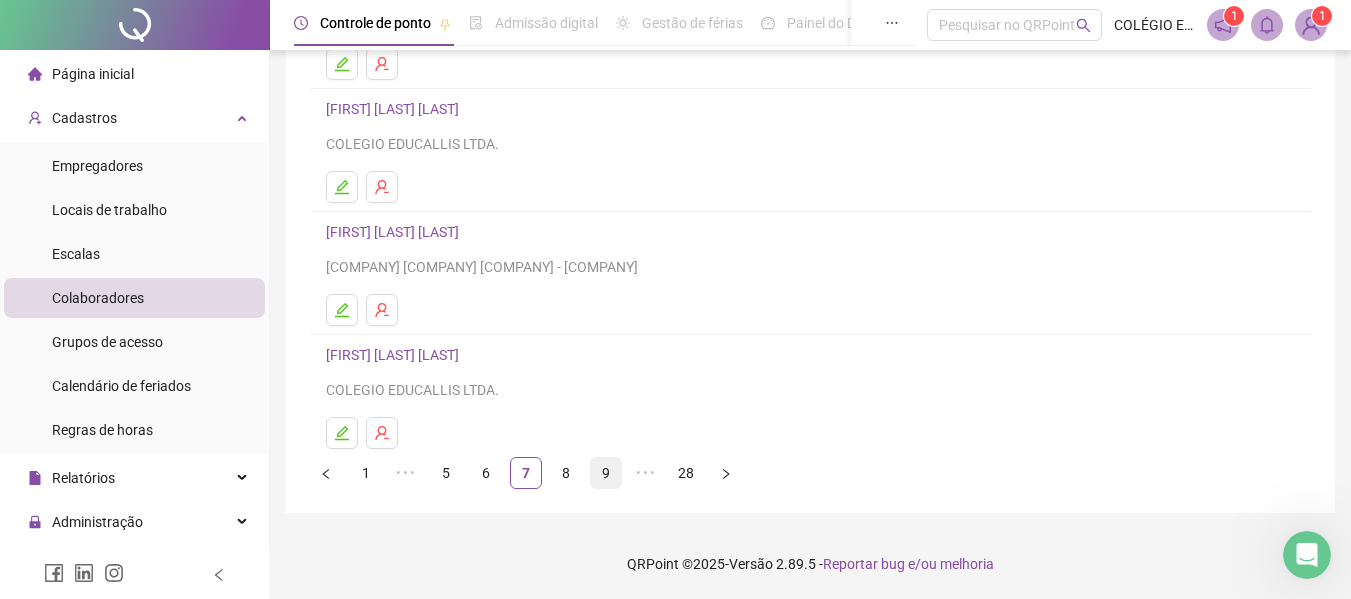 click on "9" at bounding box center [606, 473] 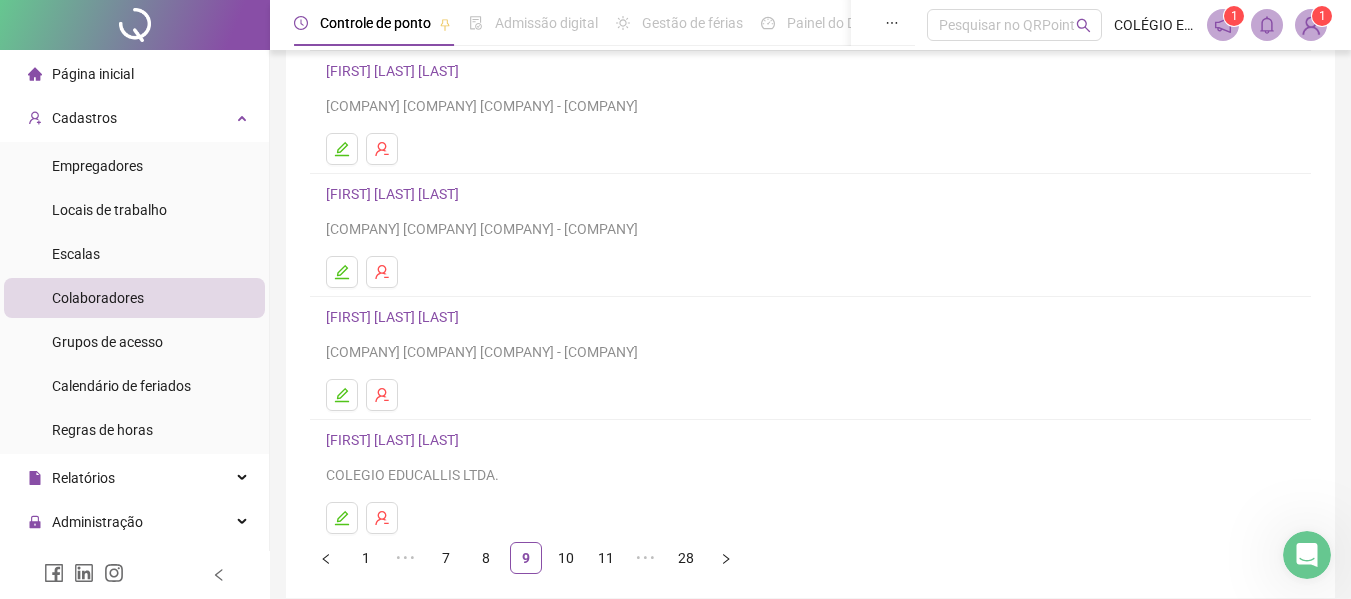 scroll, scrollTop: 368, scrollLeft: 0, axis: vertical 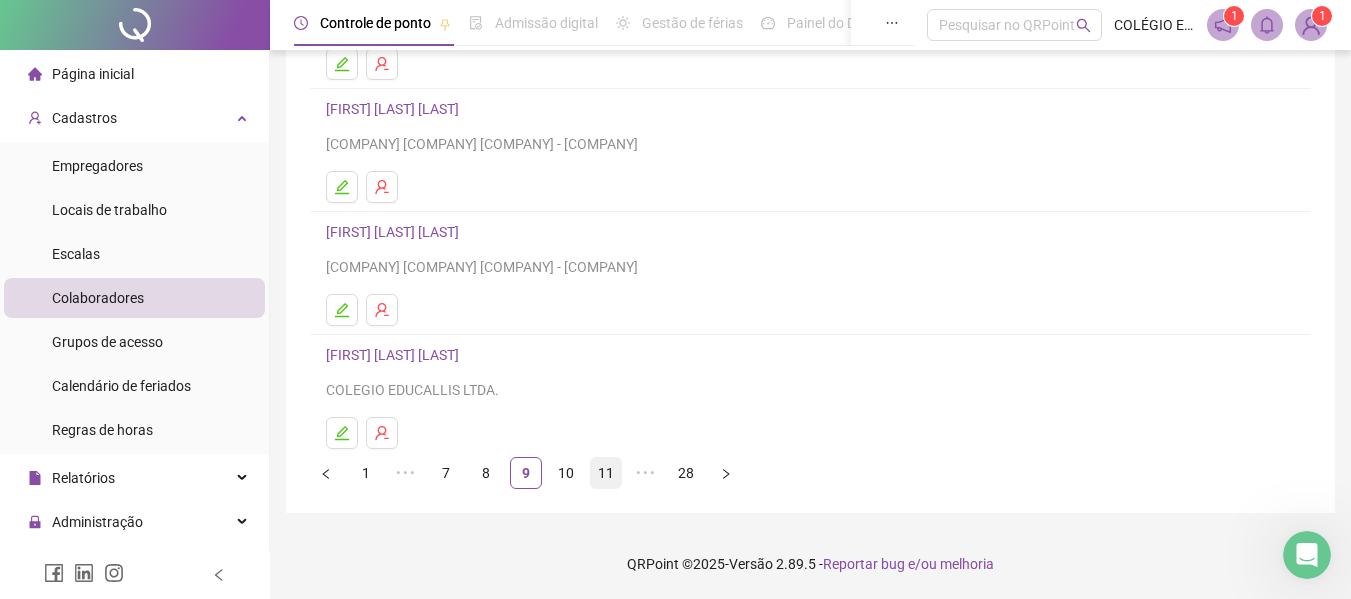 click on "11" at bounding box center (606, 473) 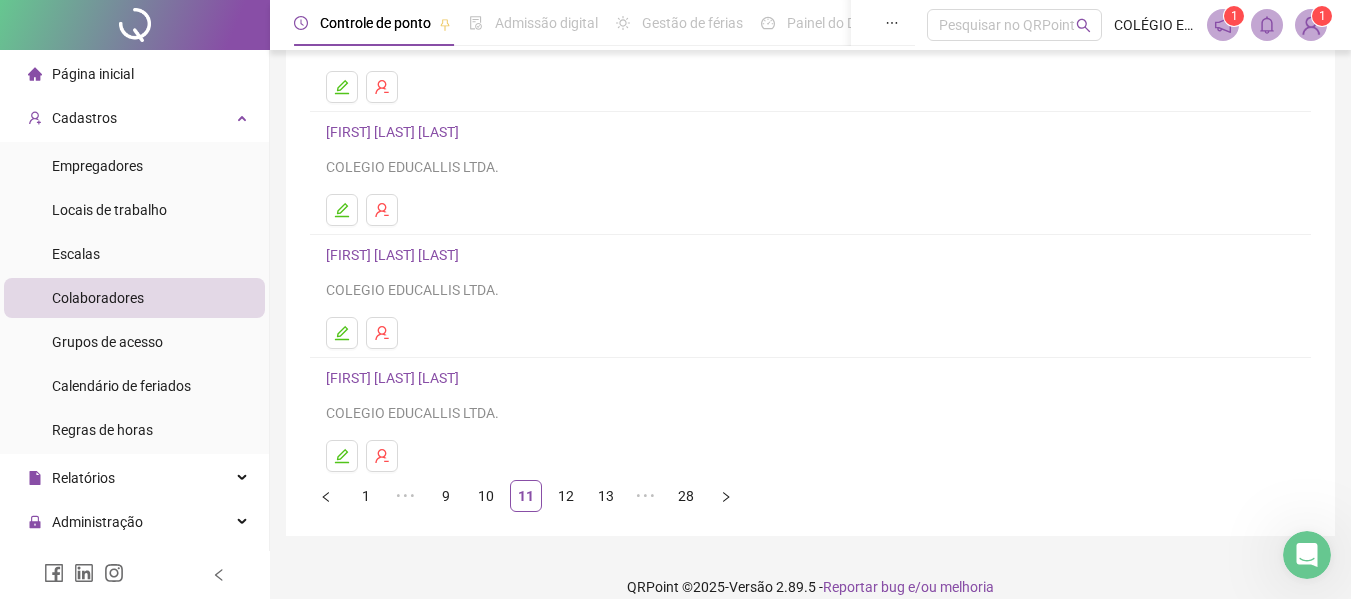scroll, scrollTop: 368, scrollLeft: 0, axis: vertical 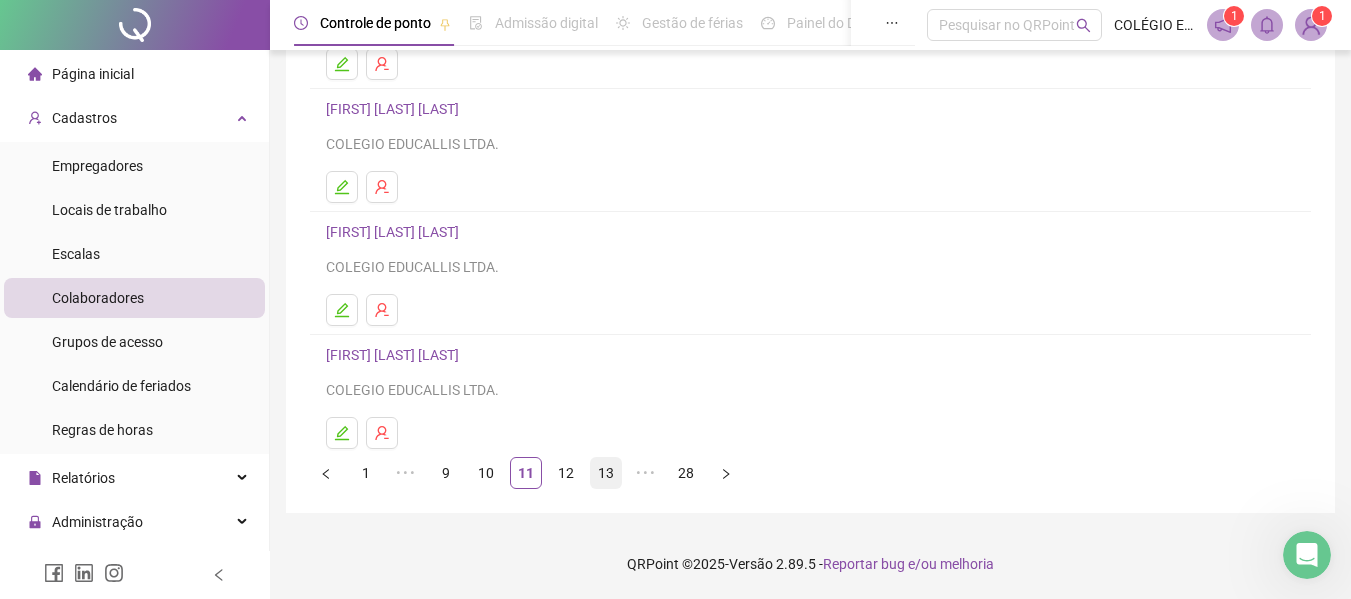 click on "13" at bounding box center [606, 473] 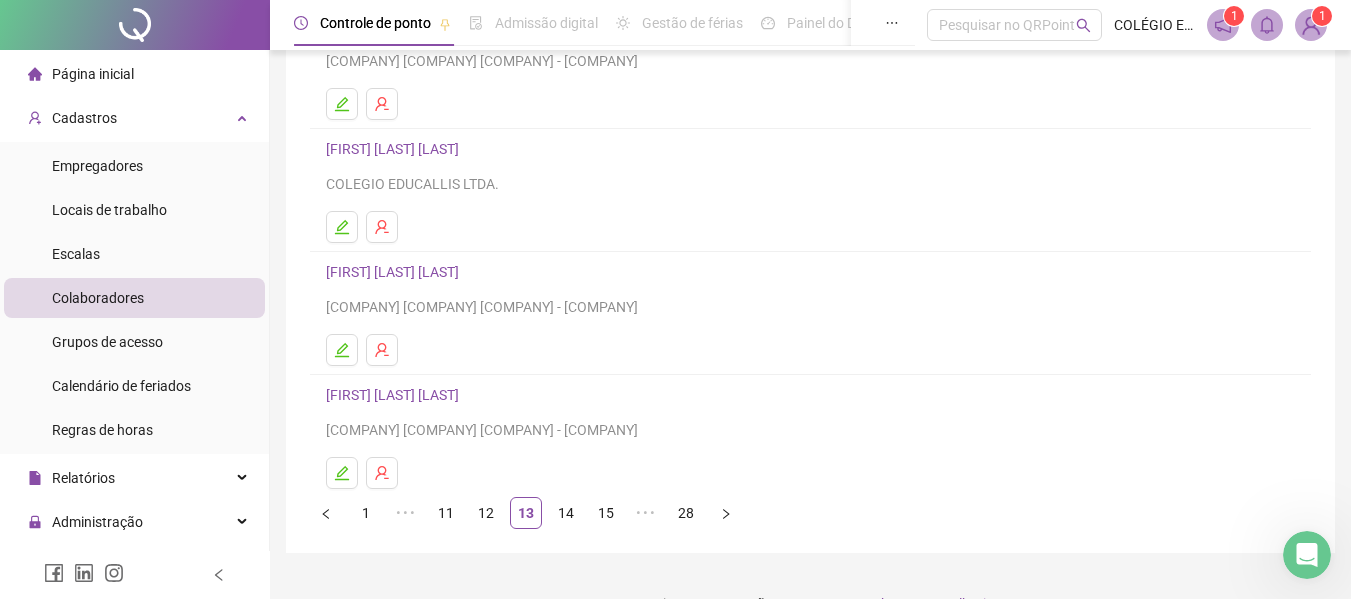 scroll, scrollTop: 368, scrollLeft: 0, axis: vertical 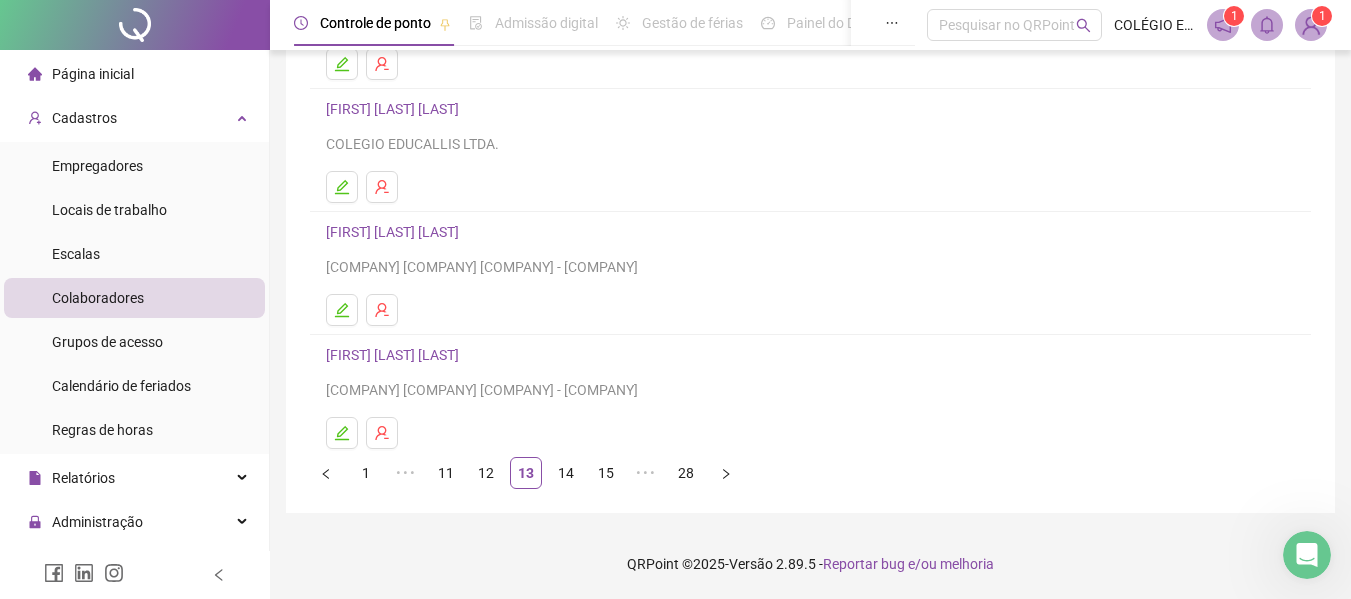 click on "14" at bounding box center [566, 473] 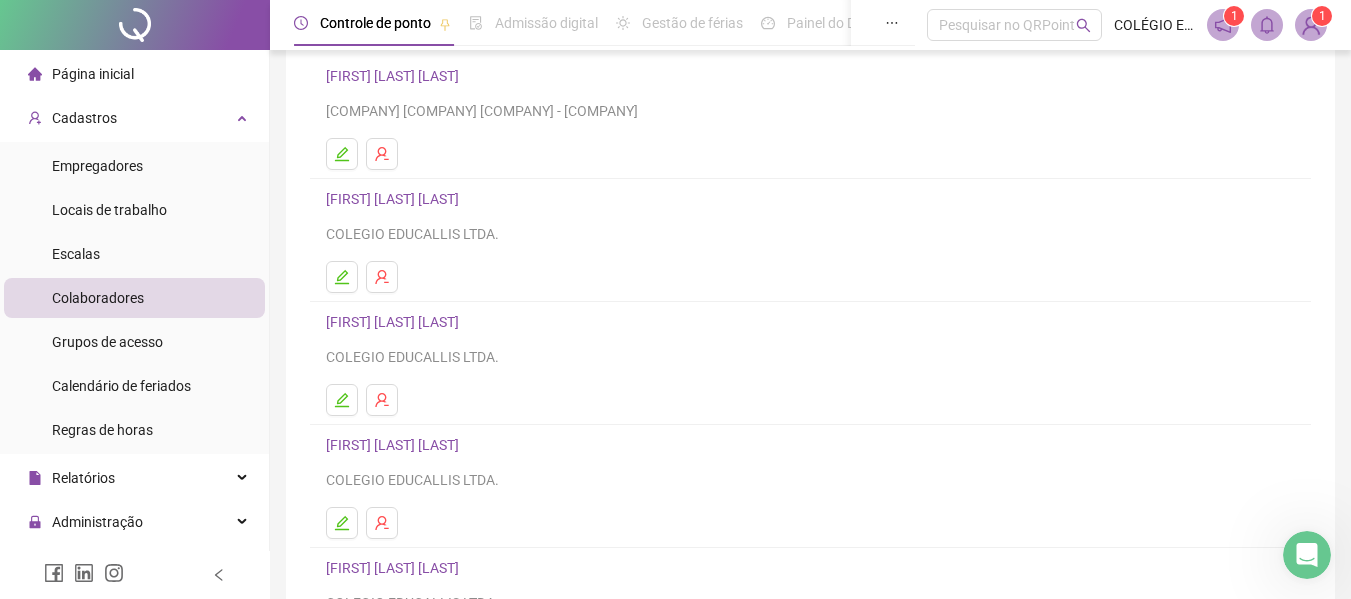 scroll, scrollTop: 200, scrollLeft: 0, axis: vertical 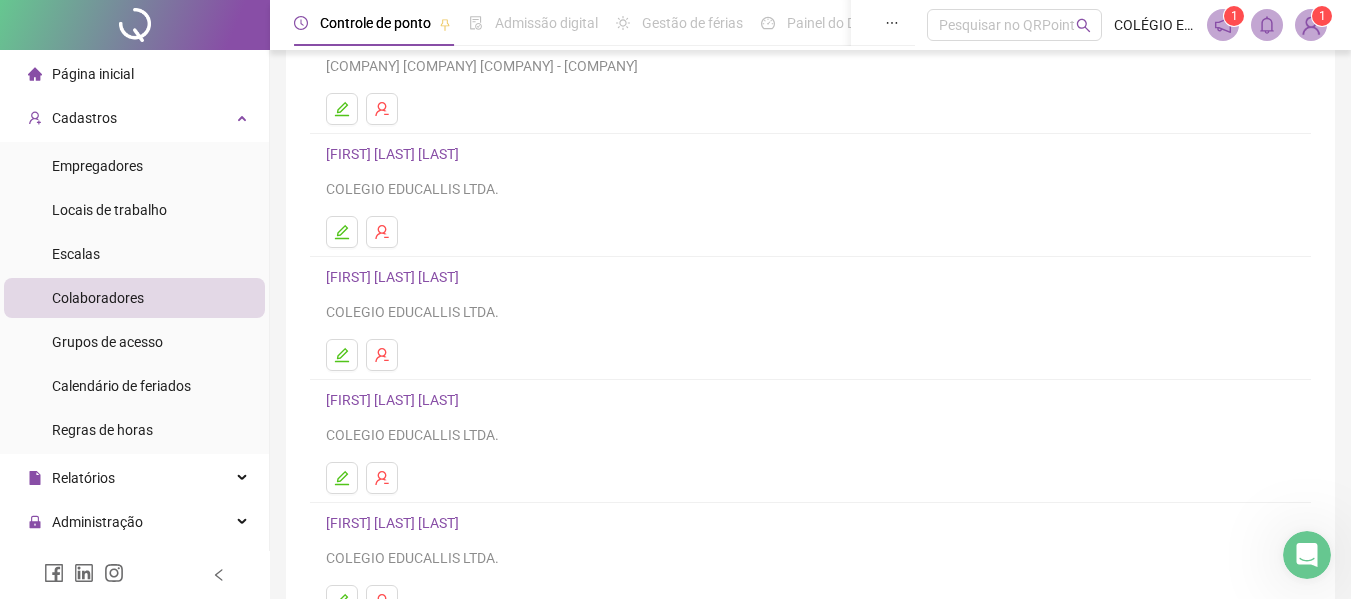 click on "[FIRST] [LAST] [LAST]" at bounding box center [395, 400] 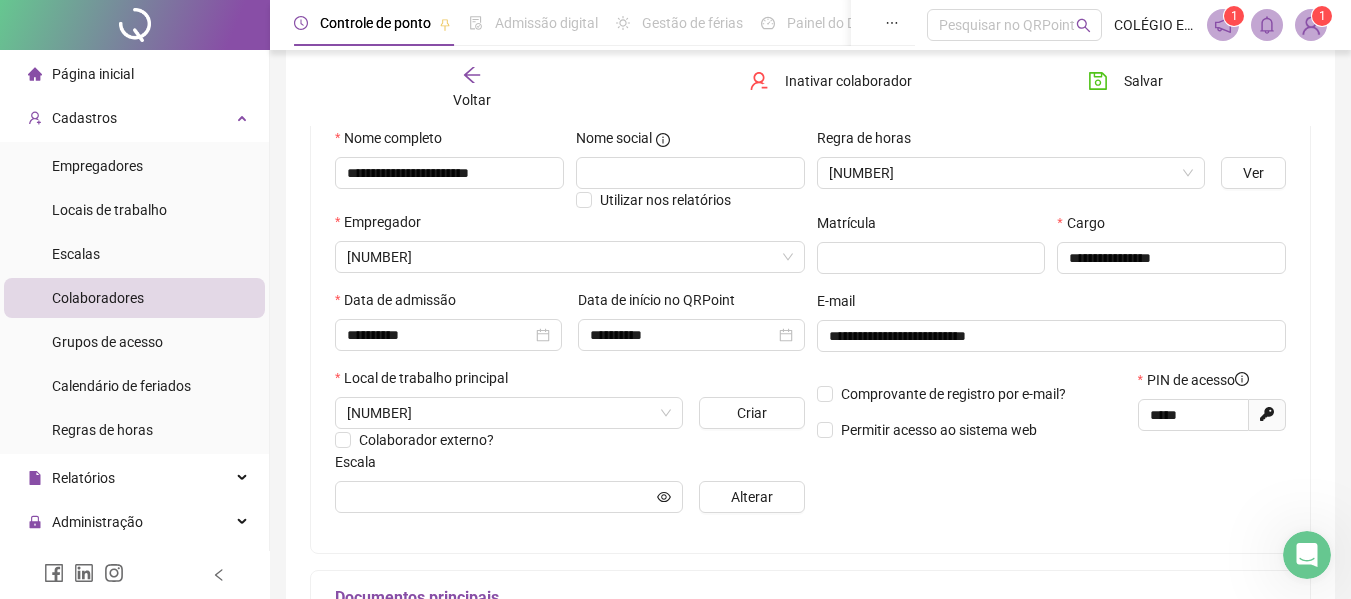 scroll, scrollTop: 210, scrollLeft: 0, axis: vertical 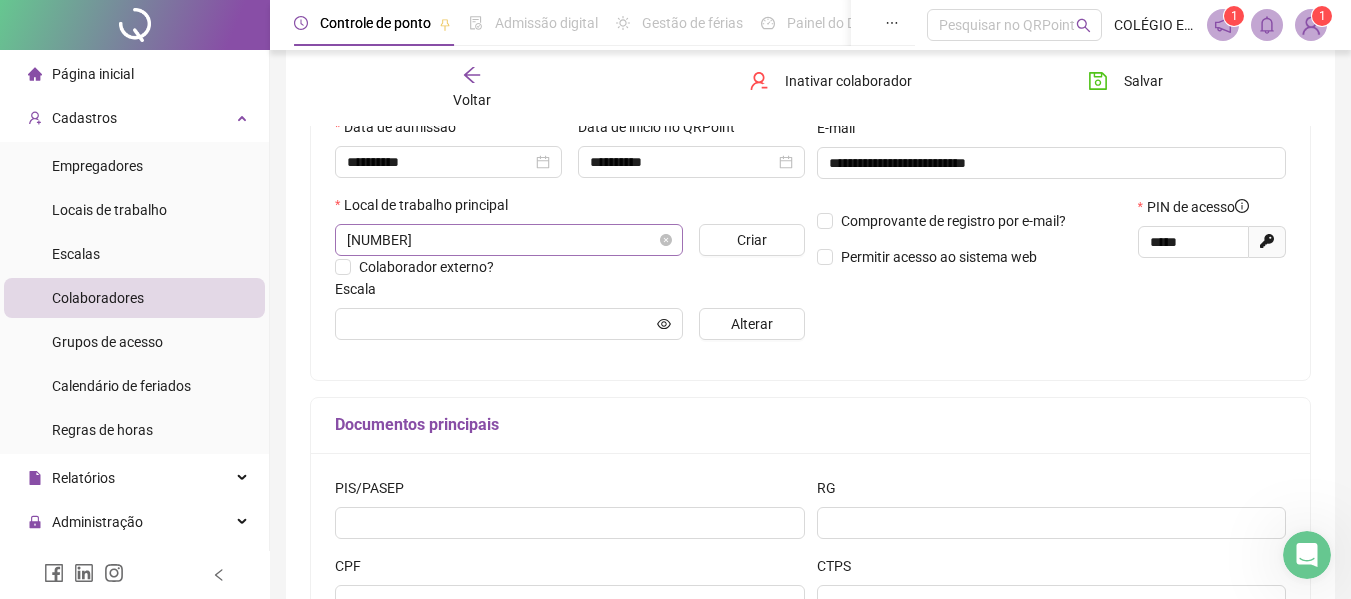 type on "**********" 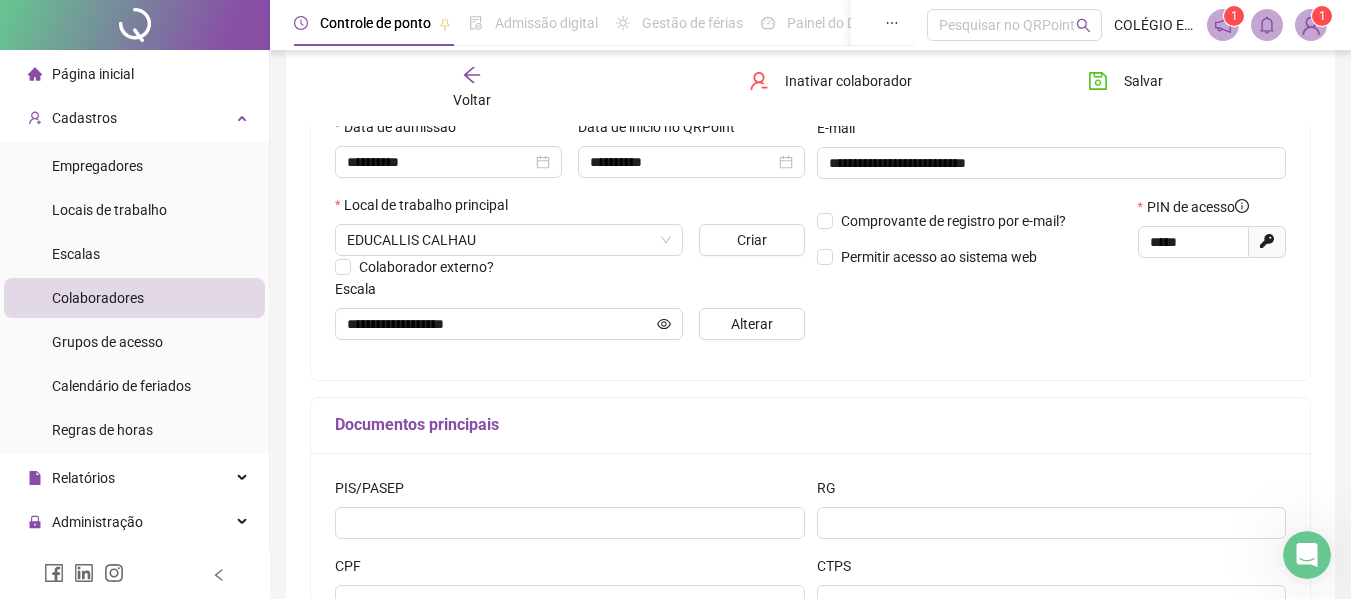 scroll, scrollTop: 410, scrollLeft: 0, axis: vertical 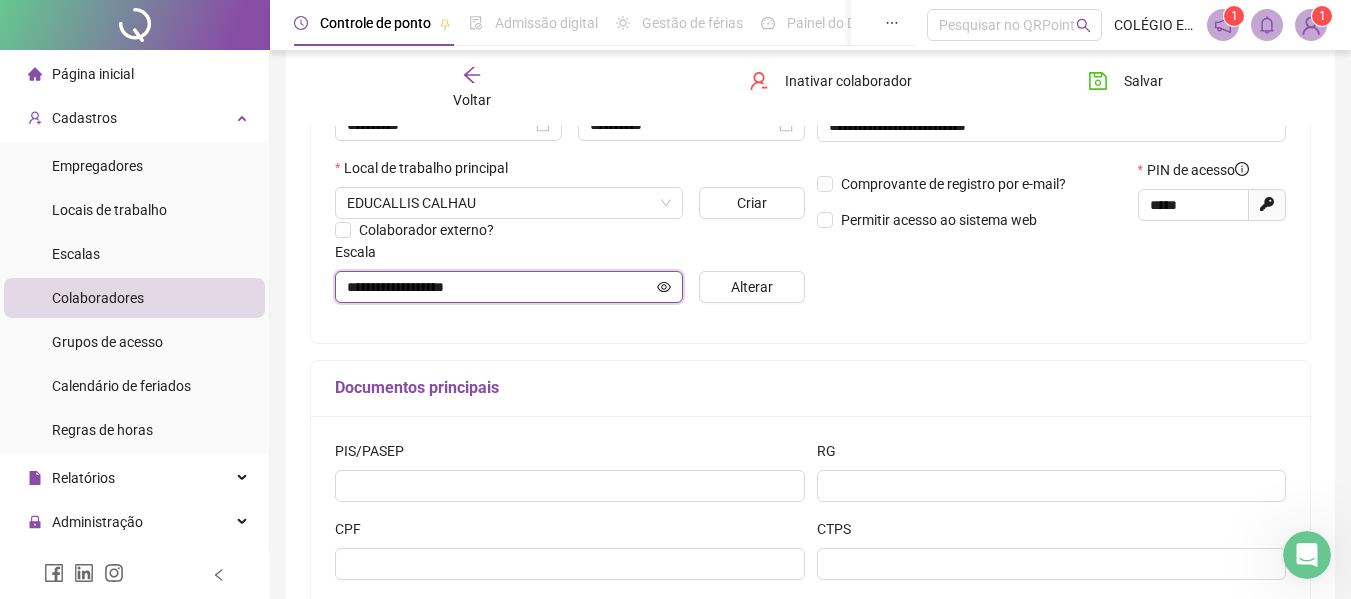 click 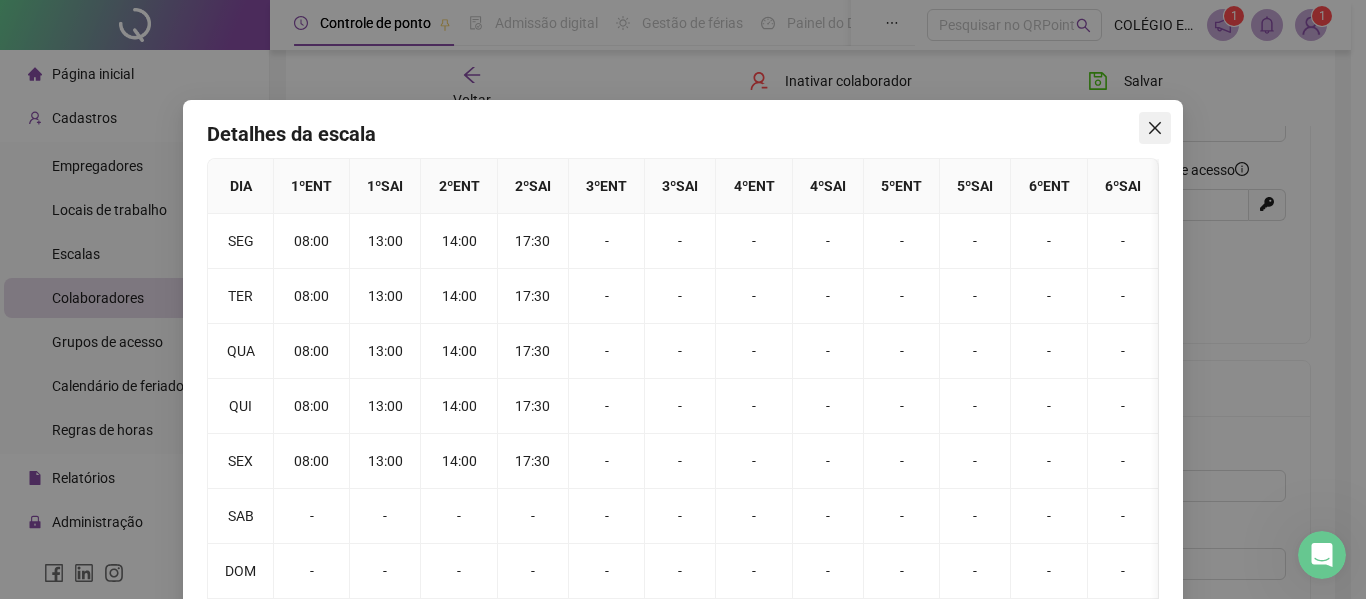 click 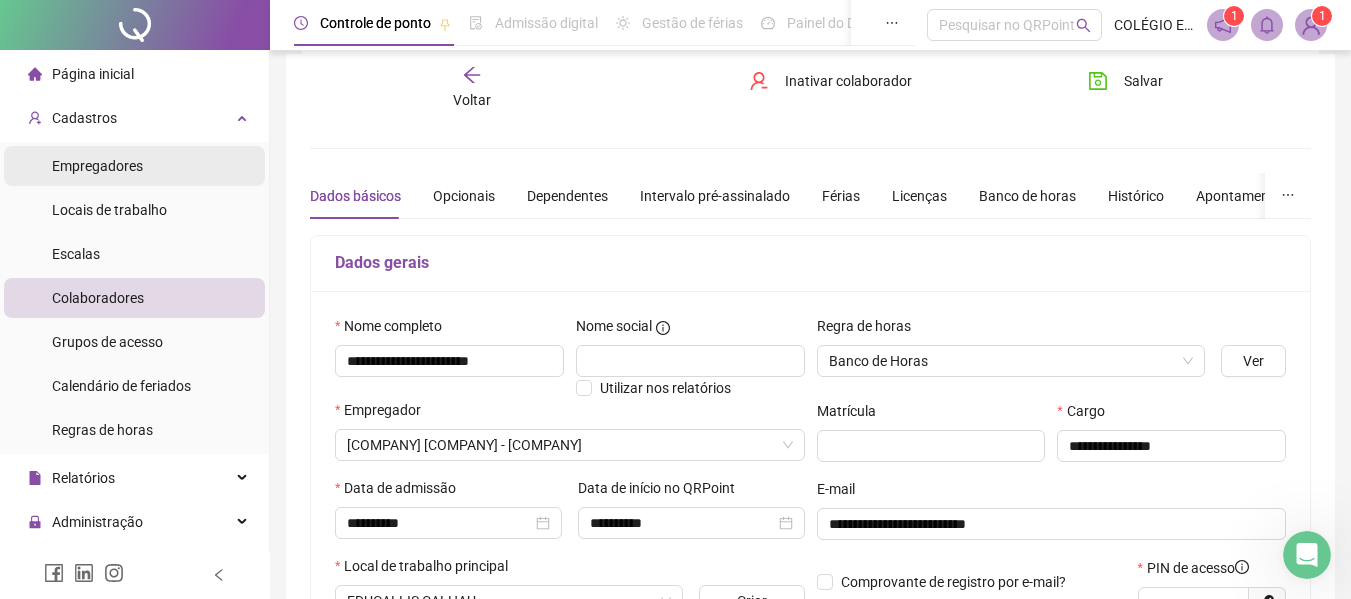scroll, scrollTop: 10, scrollLeft: 0, axis: vertical 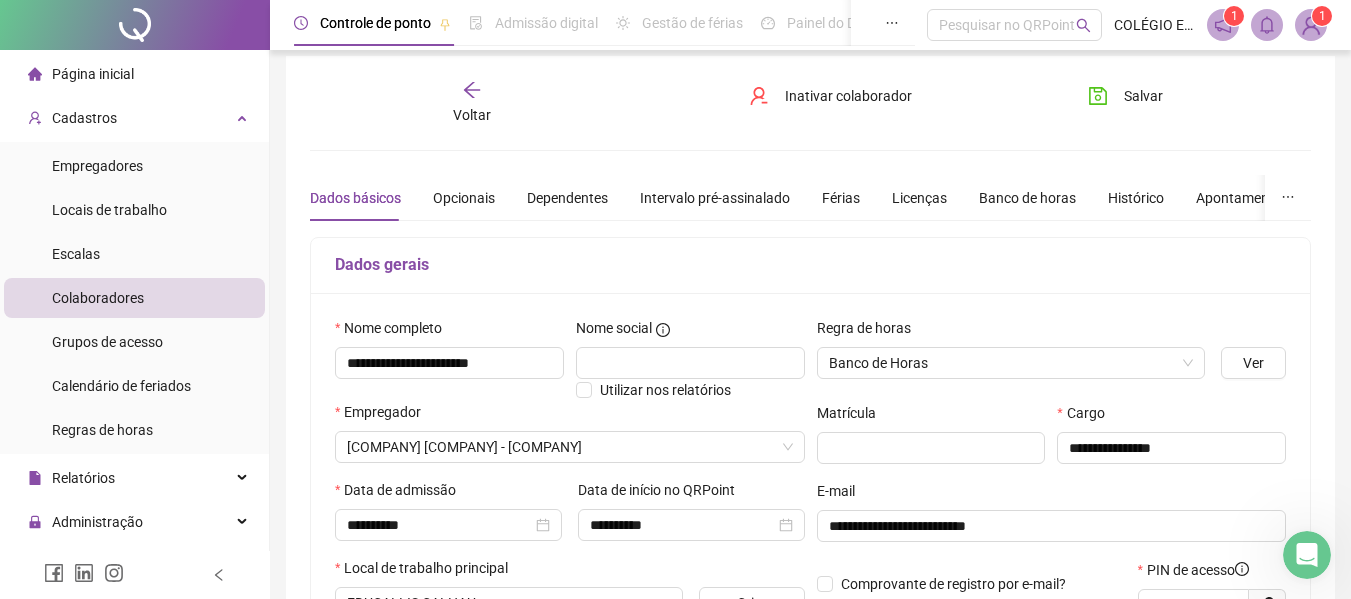 click at bounding box center [135, 25] 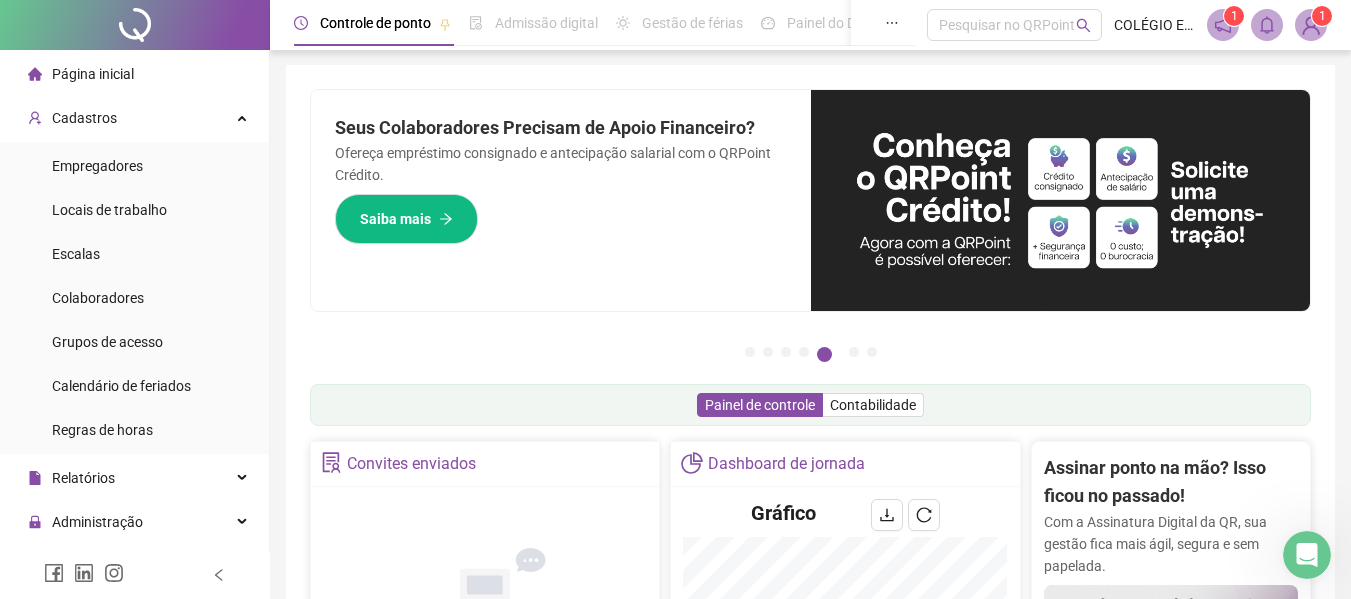 scroll, scrollTop: 0, scrollLeft: 0, axis: both 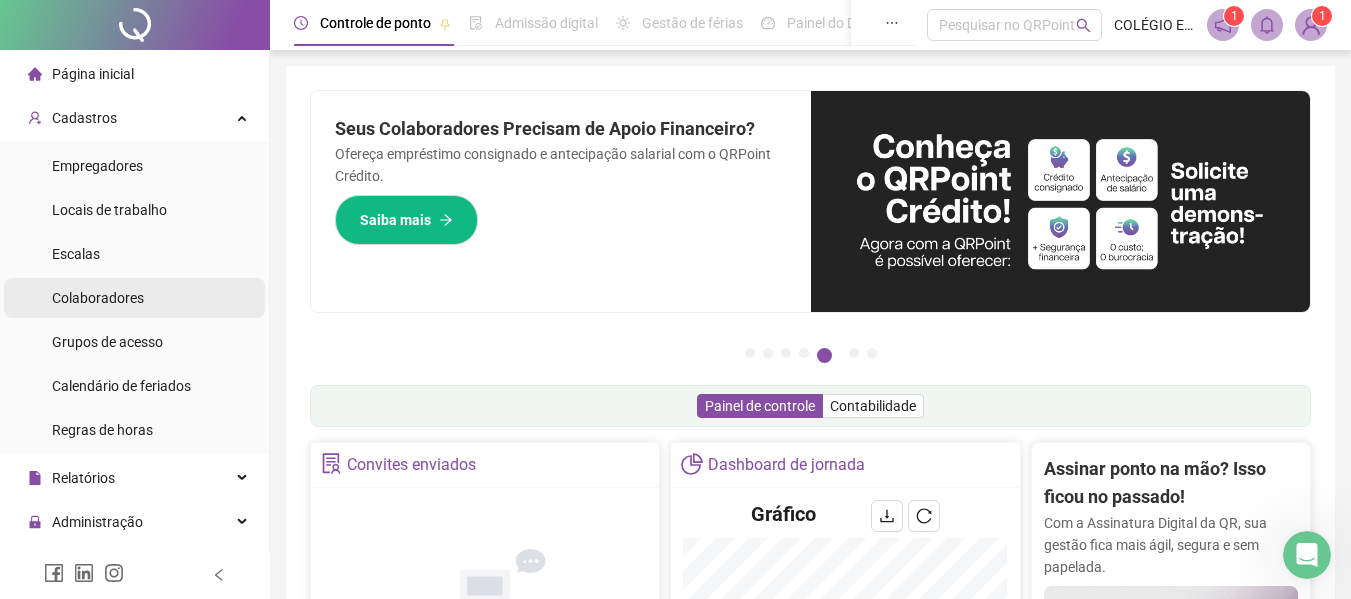 click on "Colaboradores" at bounding box center (98, 298) 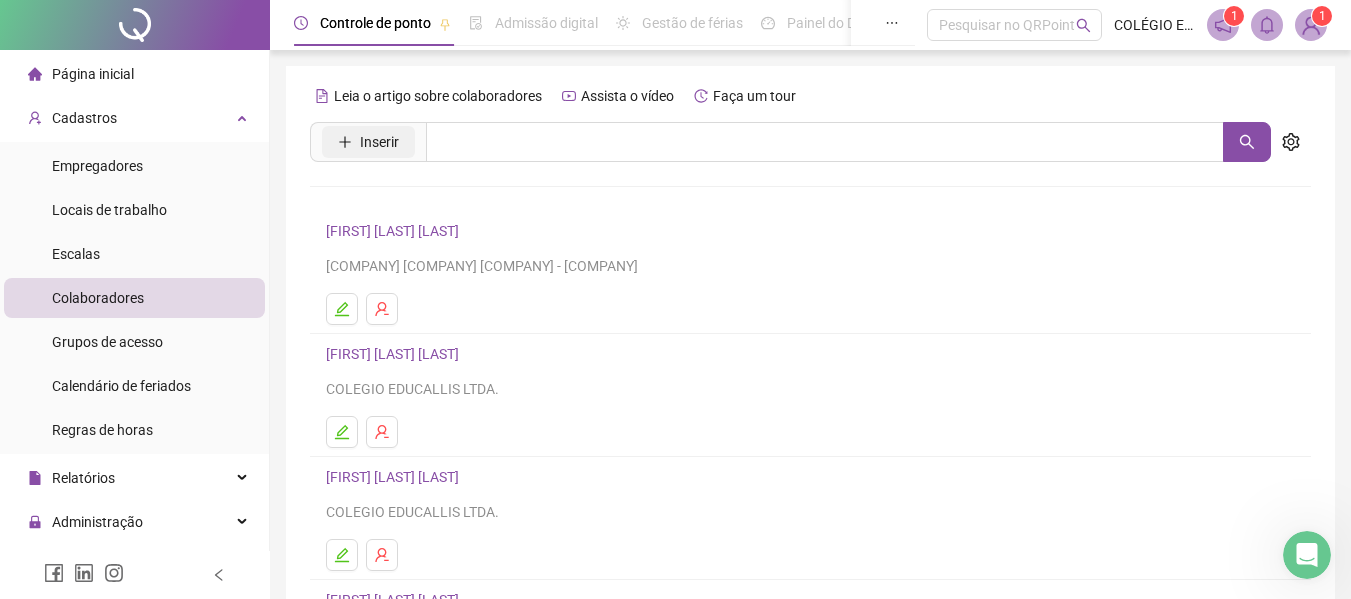 click on "Inserir" at bounding box center (379, 142) 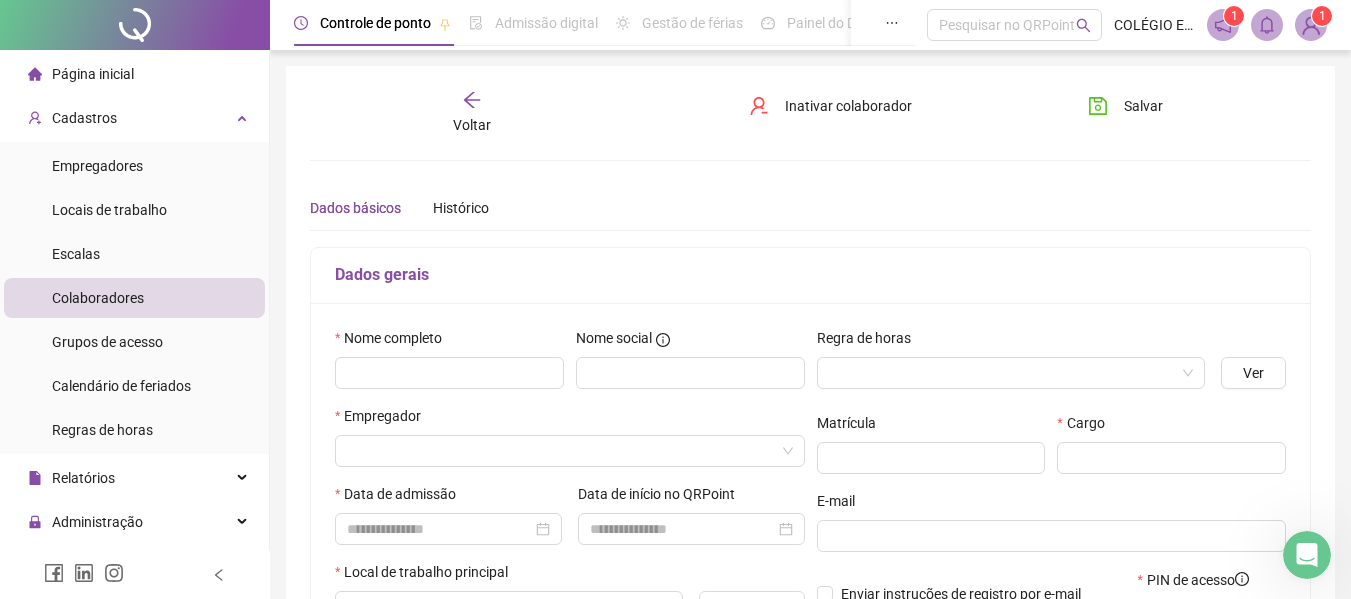 type on "*****" 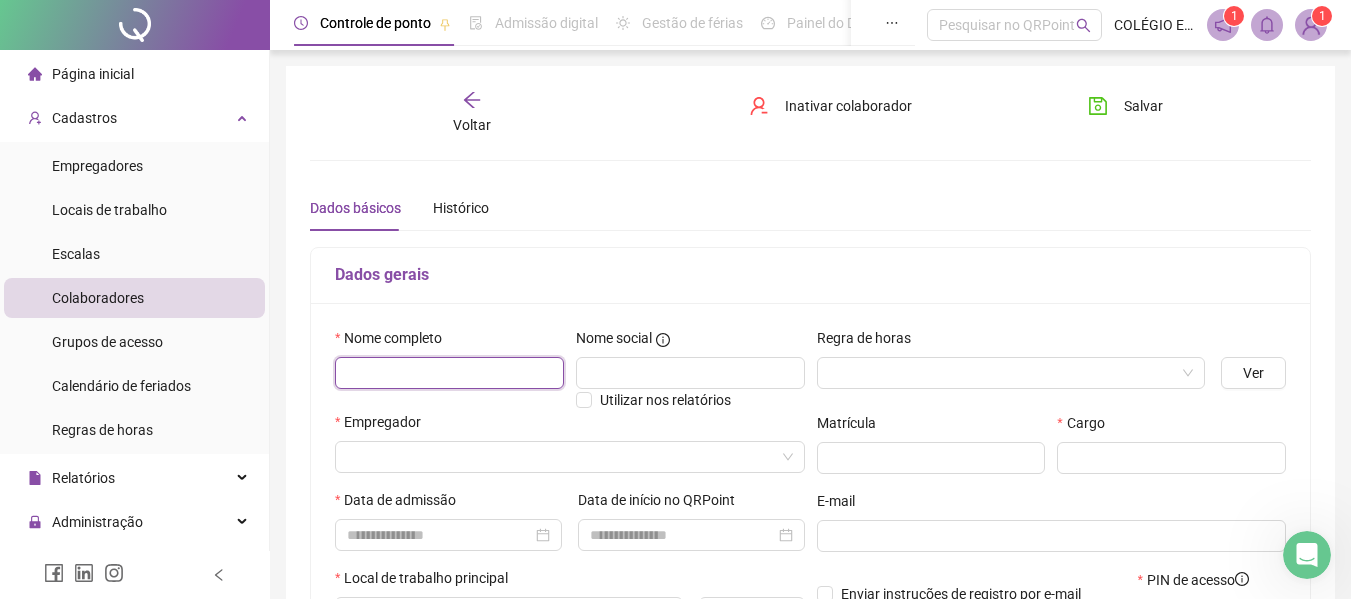click at bounding box center [449, 373] 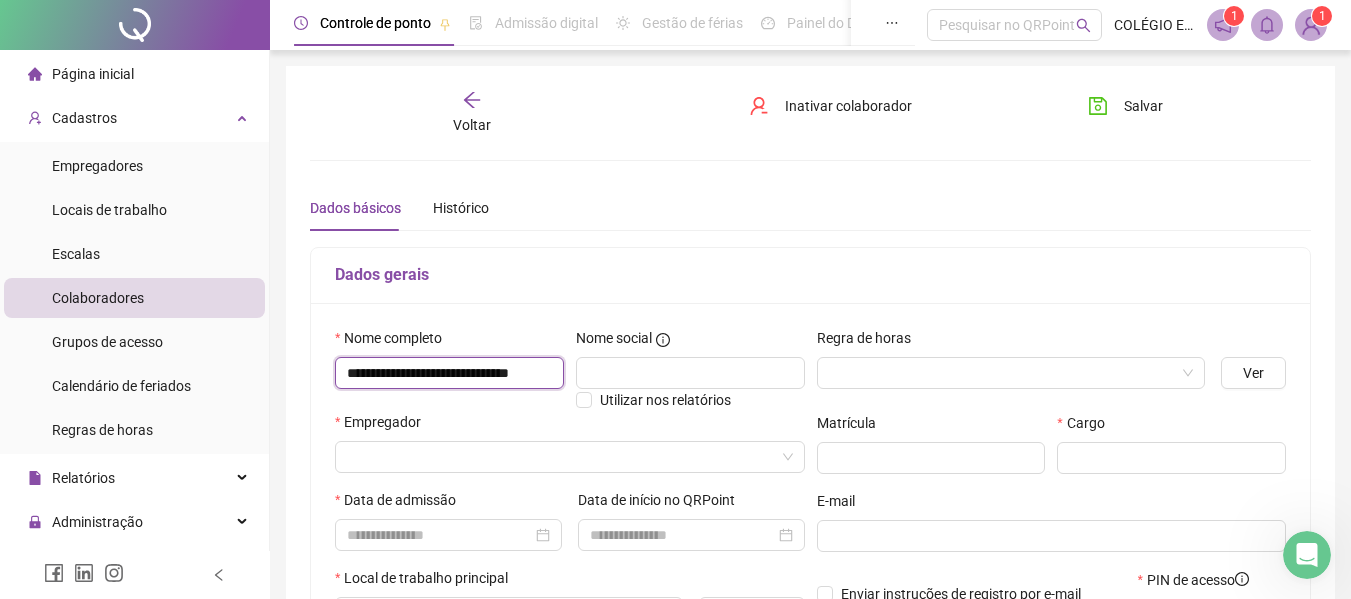scroll, scrollTop: 0, scrollLeft: 42, axis: horizontal 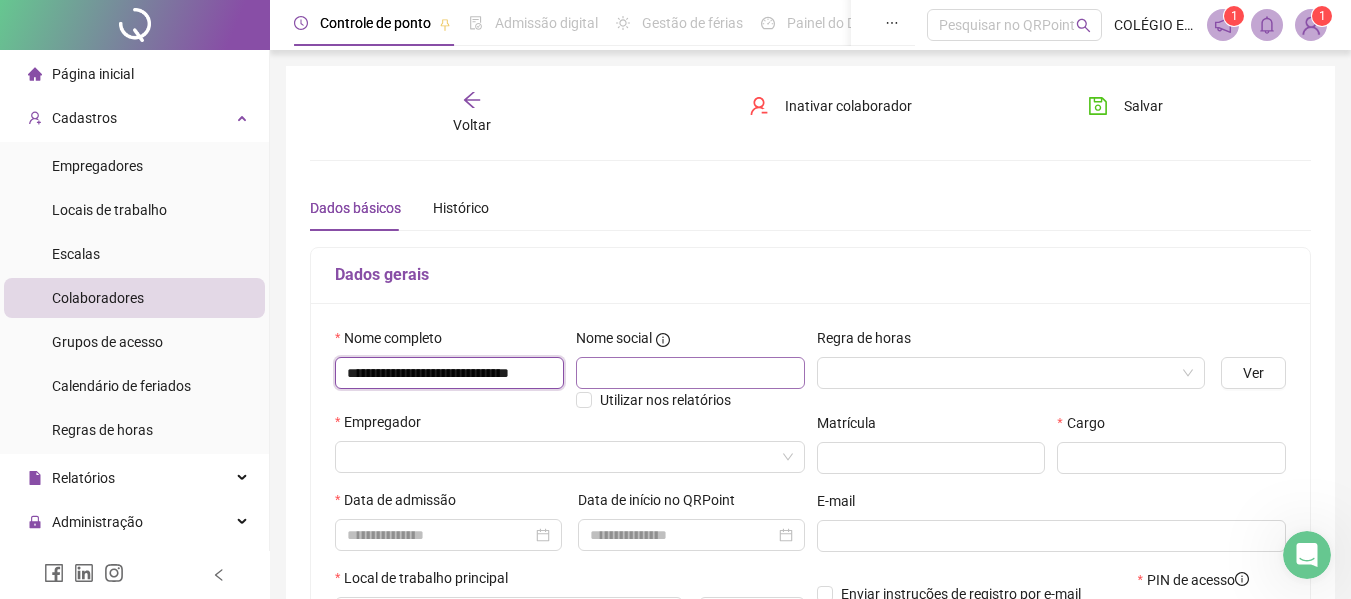 type on "**********" 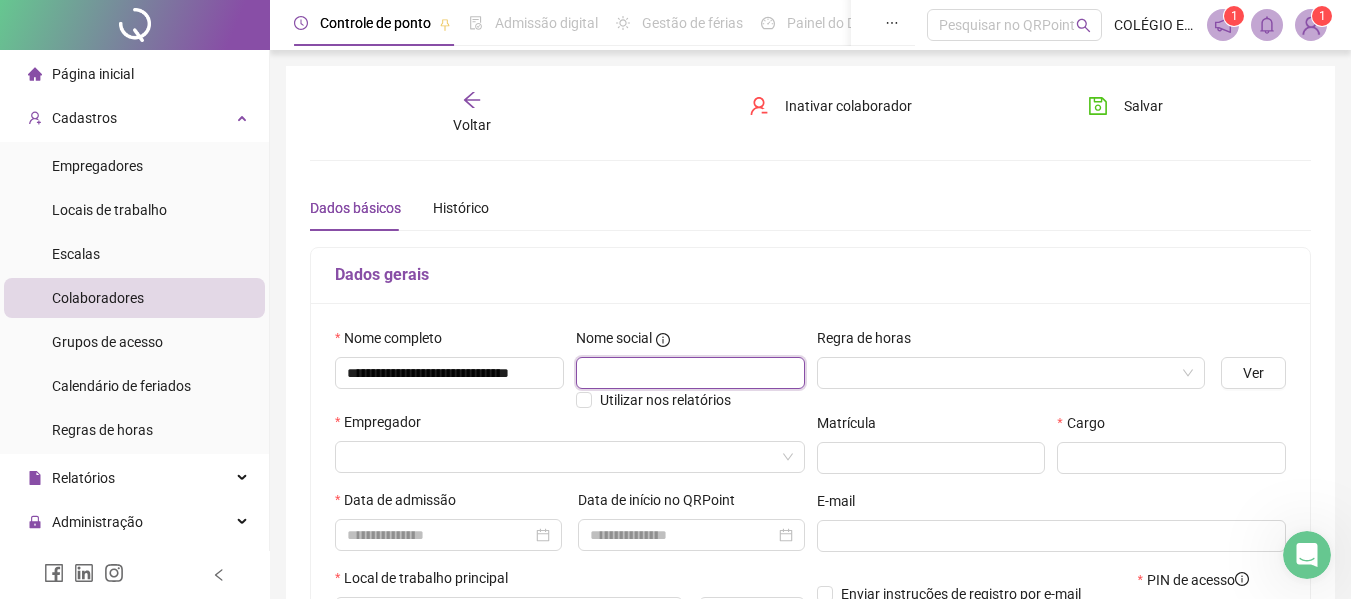 scroll, scrollTop: 0, scrollLeft: 0, axis: both 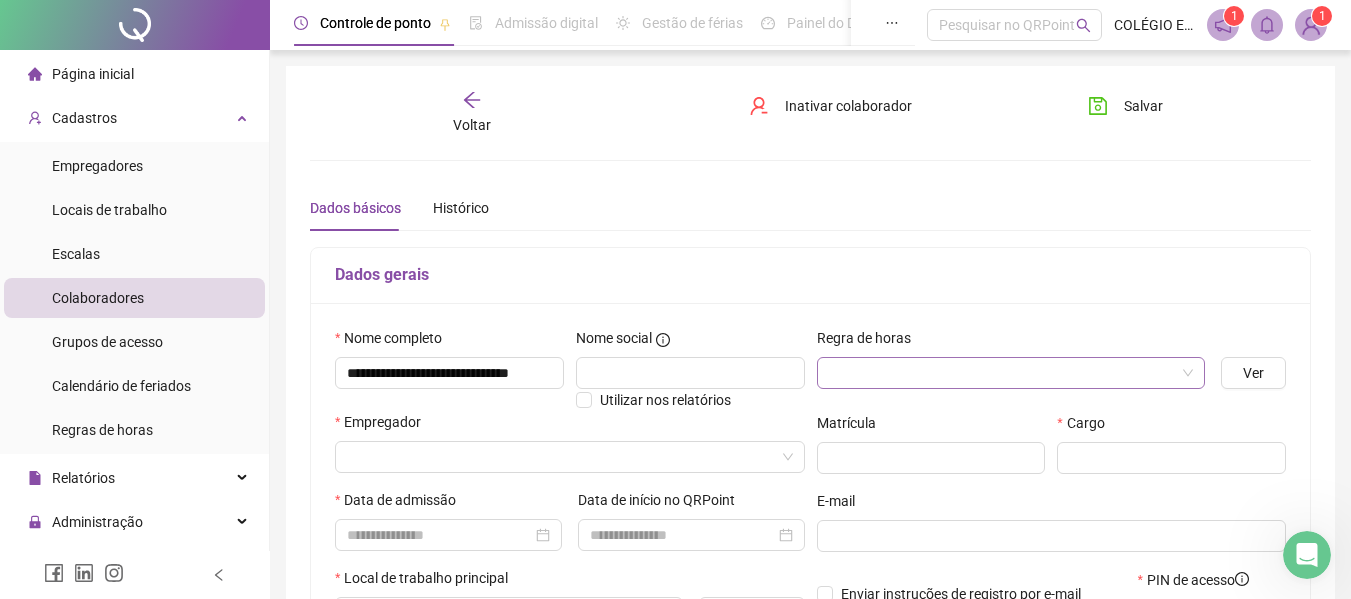 click at bounding box center [1002, 373] 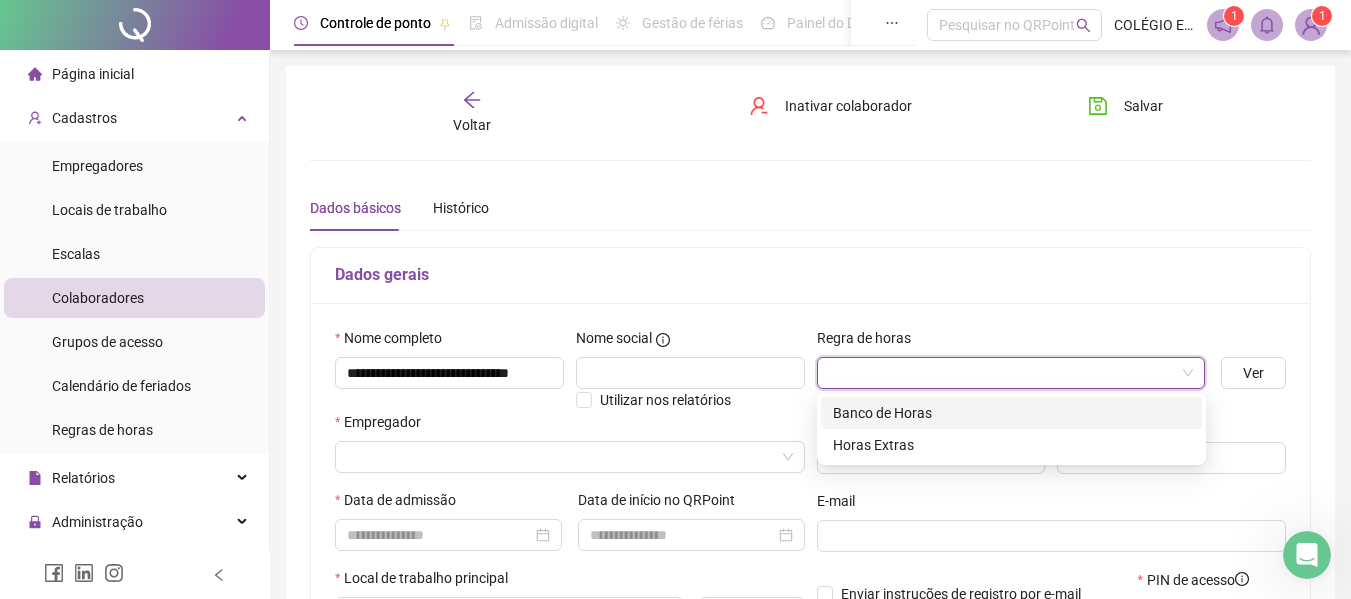 click on "Banco de Horas" at bounding box center [1011, 413] 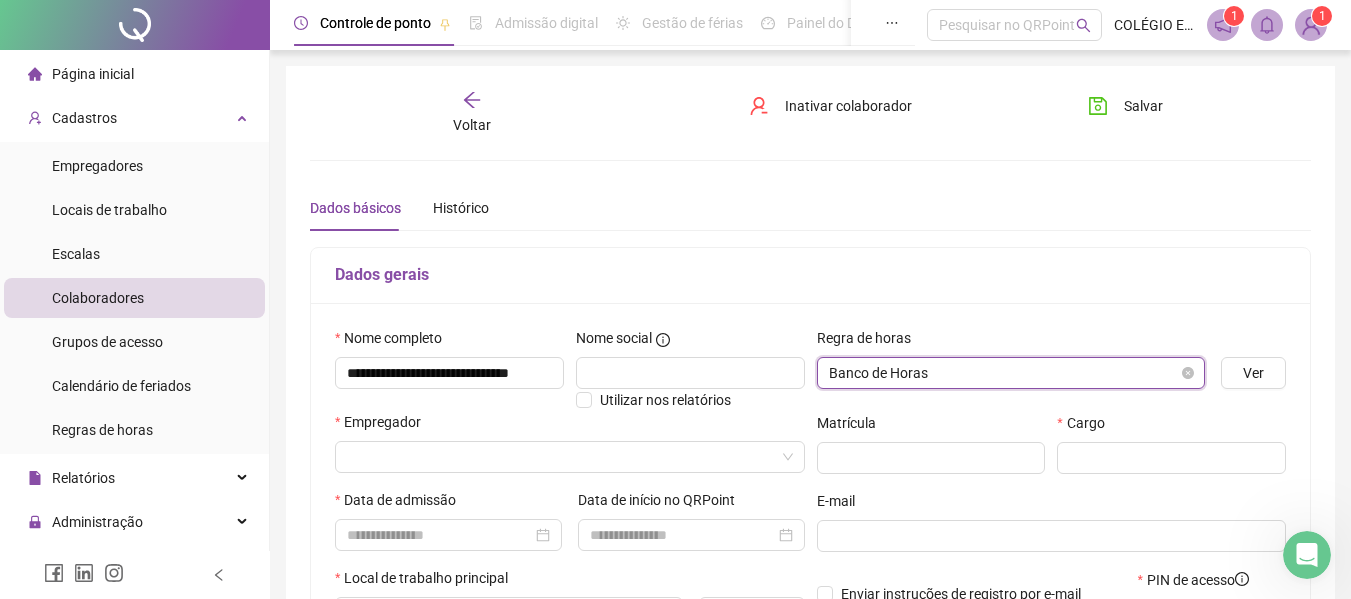 click on "Banco de Horas" at bounding box center [1011, 373] 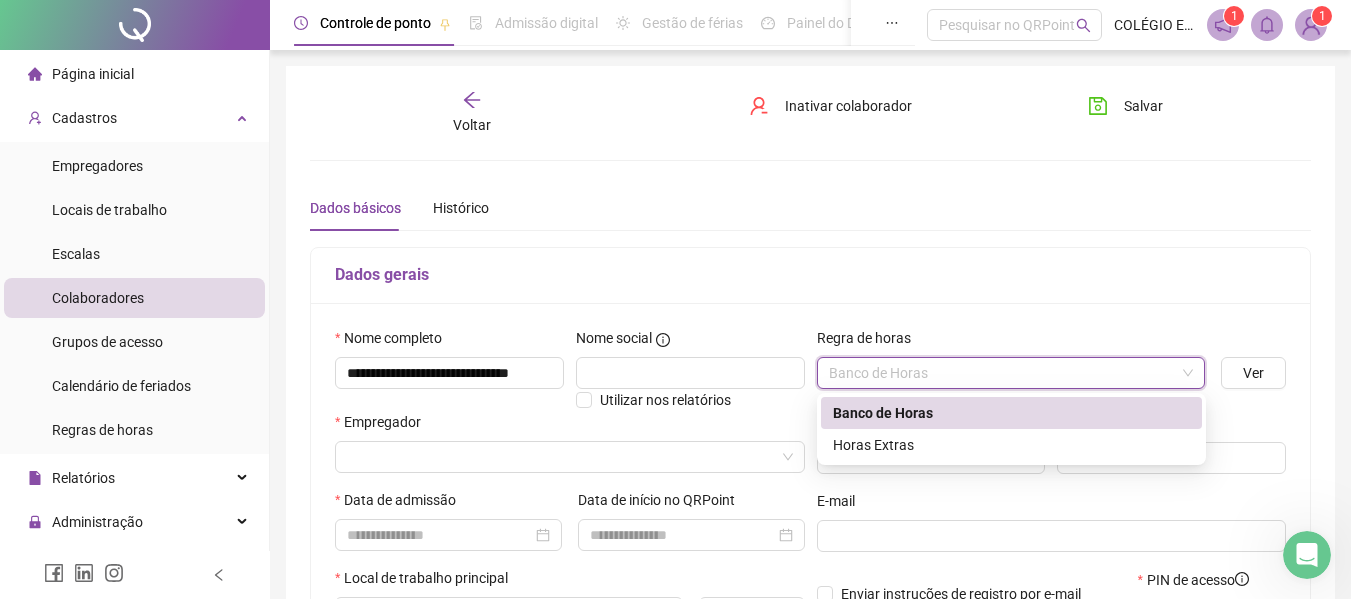 click on "Banco de Horas" at bounding box center [1011, 413] 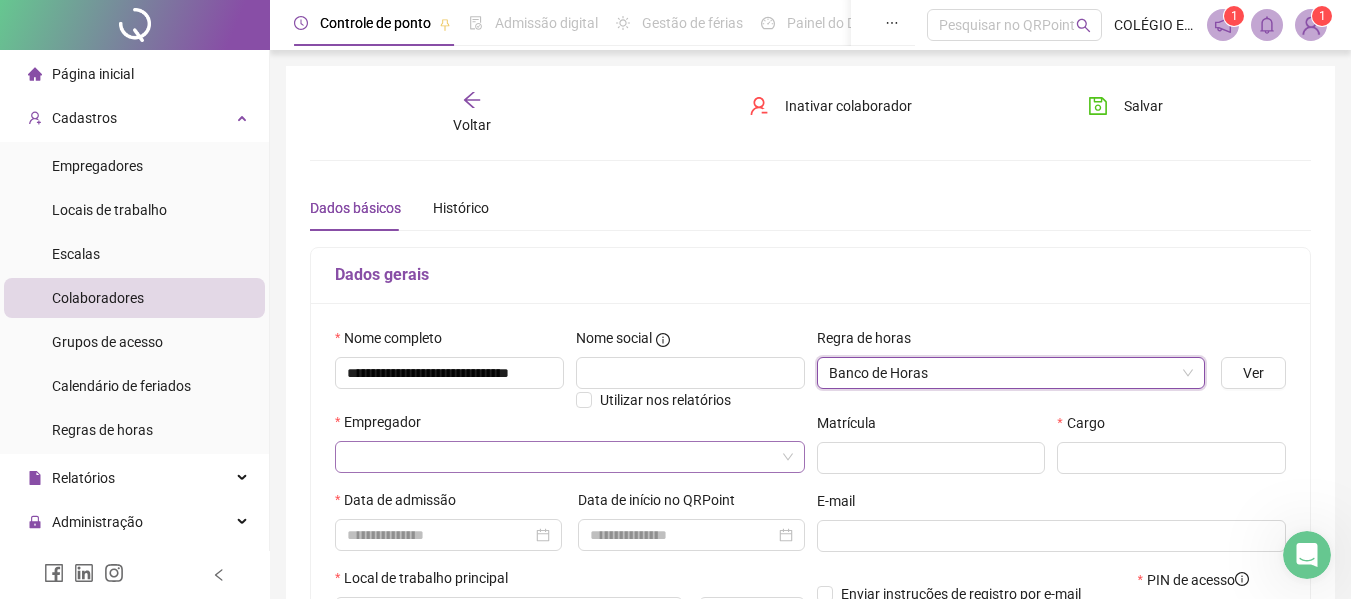 click at bounding box center (561, 457) 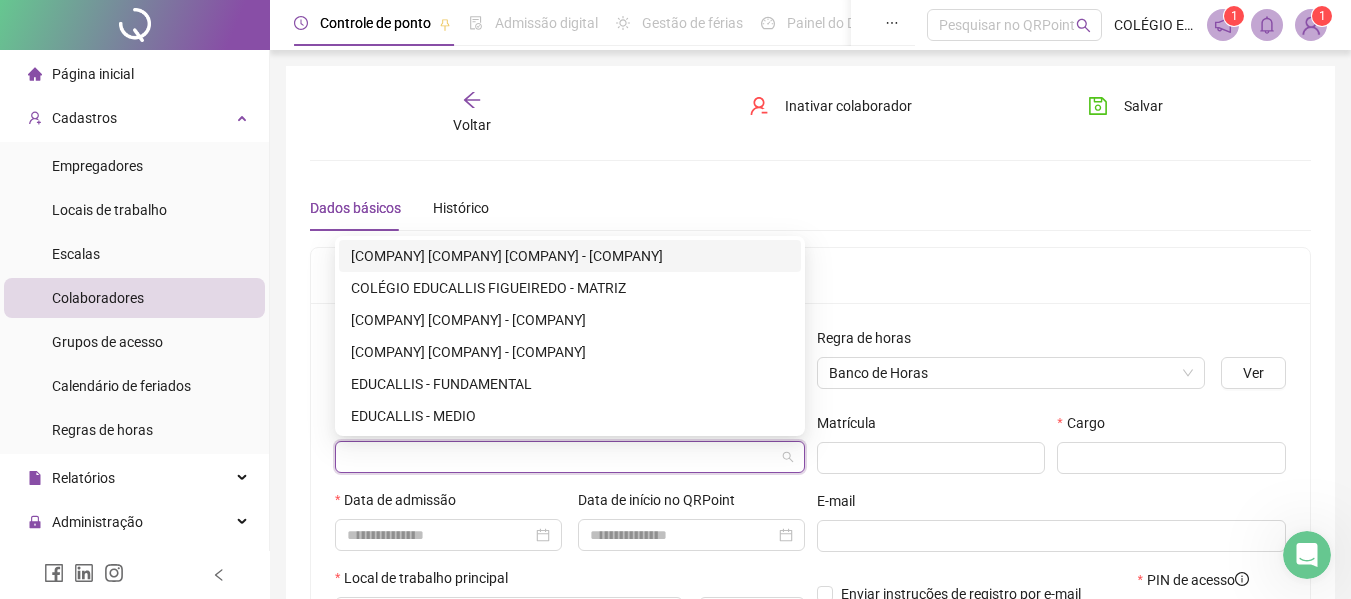 click at bounding box center [561, 457] 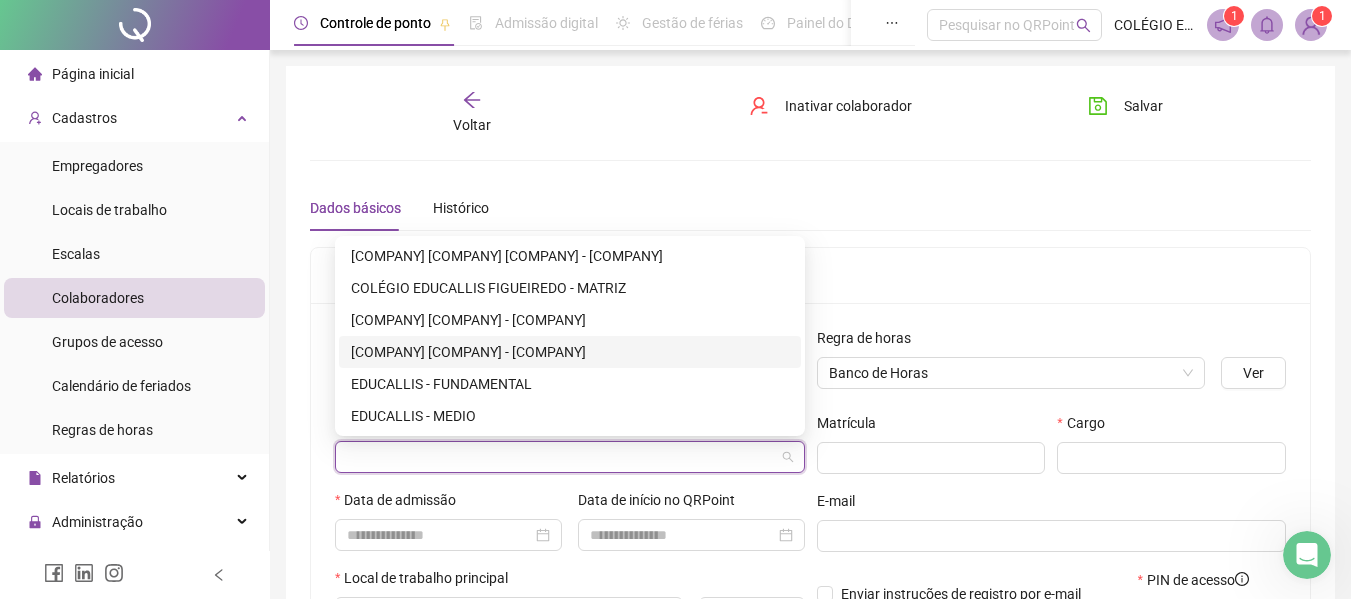click on "[COMPANY] [COMPANY] - [COMPANY]" at bounding box center [570, 352] 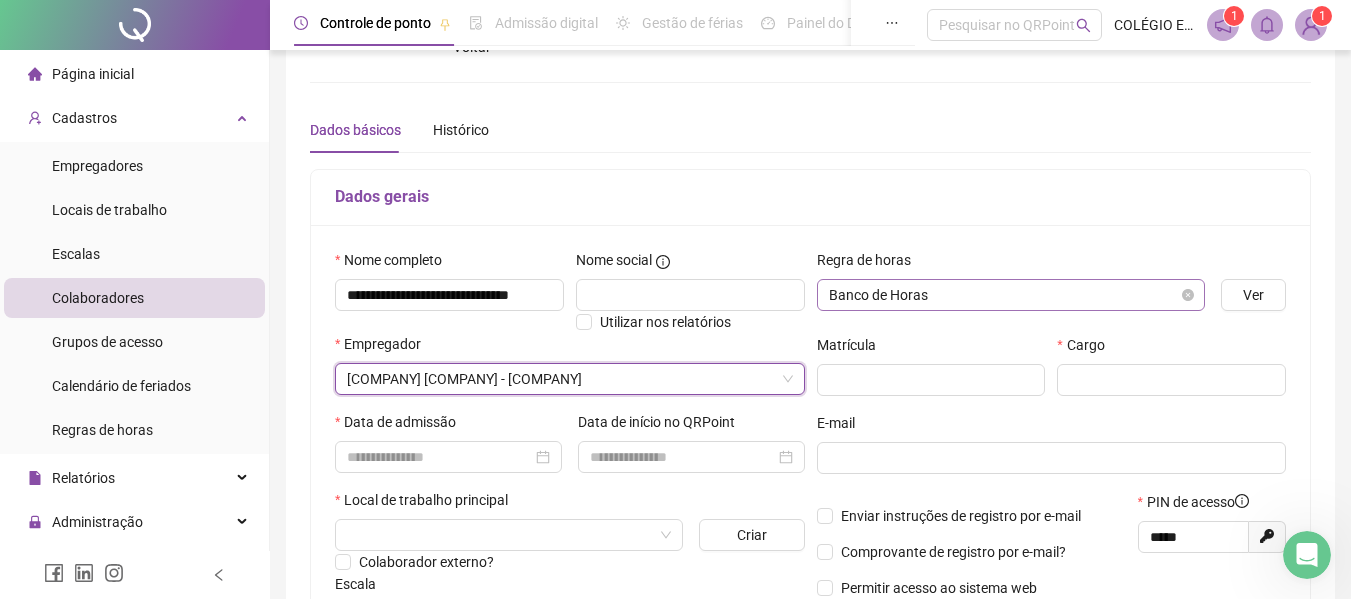 scroll, scrollTop: 100, scrollLeft: 0, axis: vertical 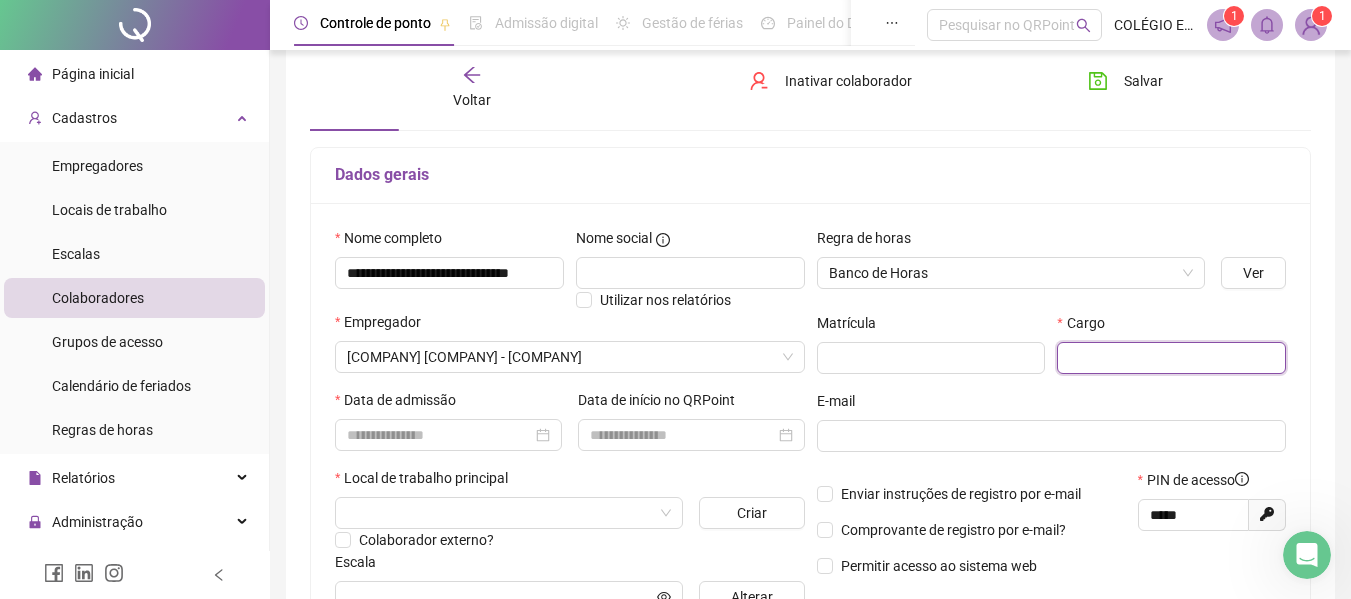 click at bounding box center (1171, 358) 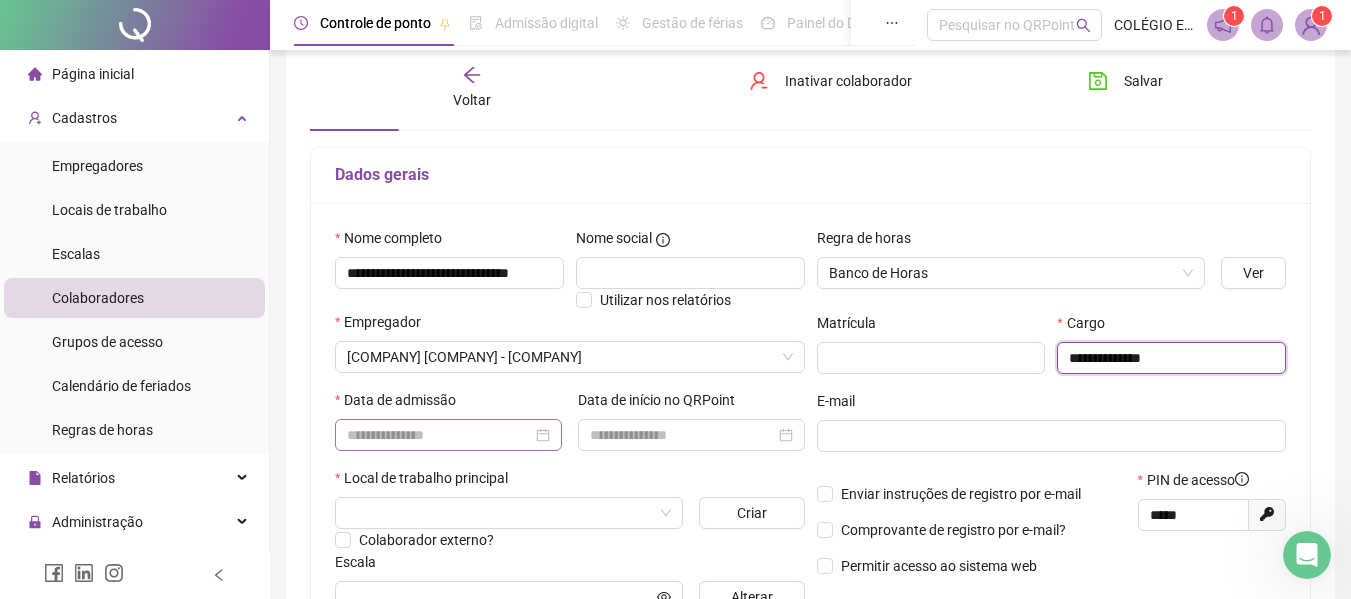 click at bounding box center (448, 435) 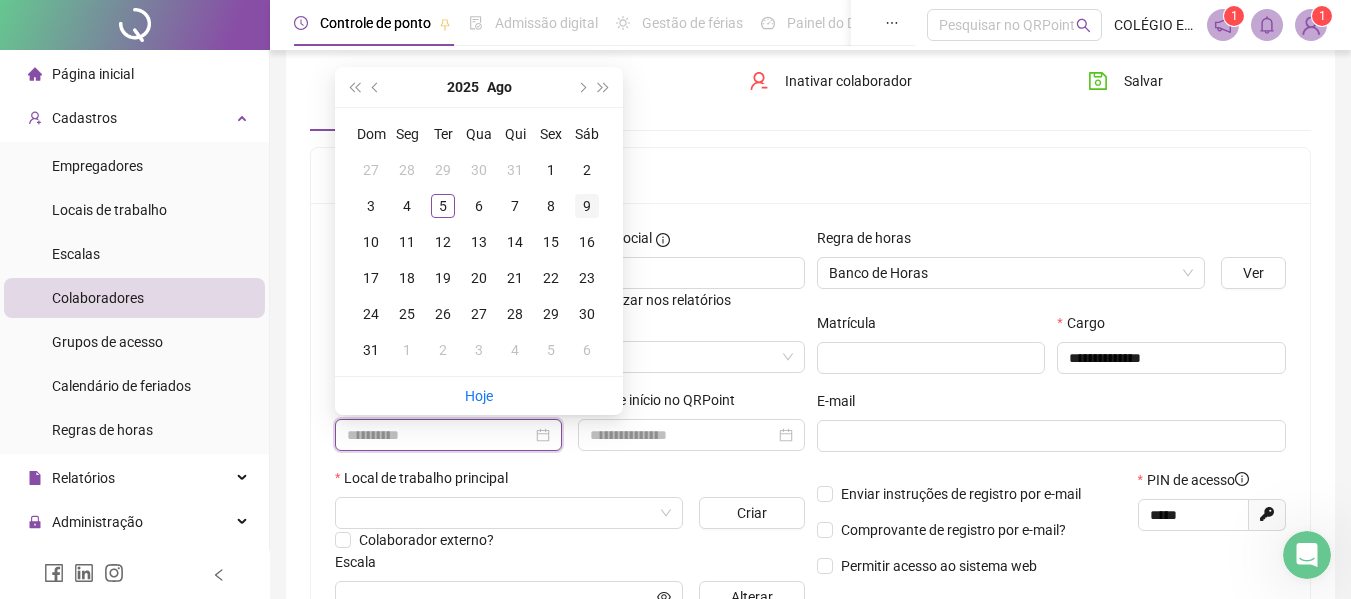 type on "**********" 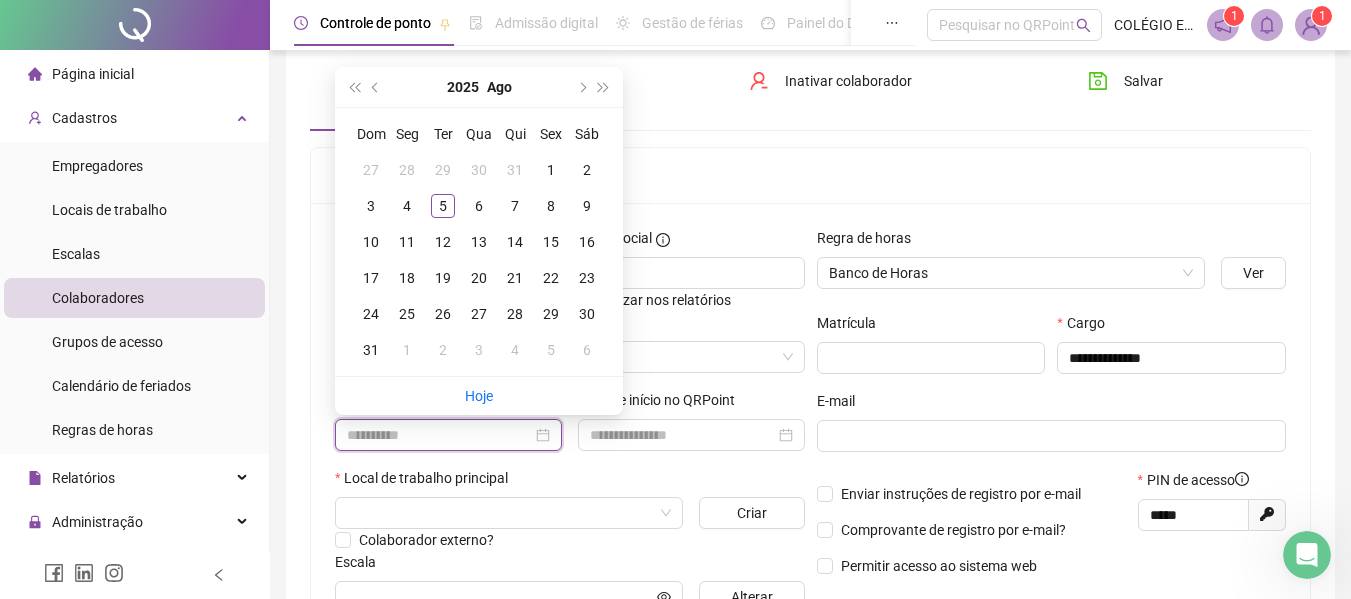 type 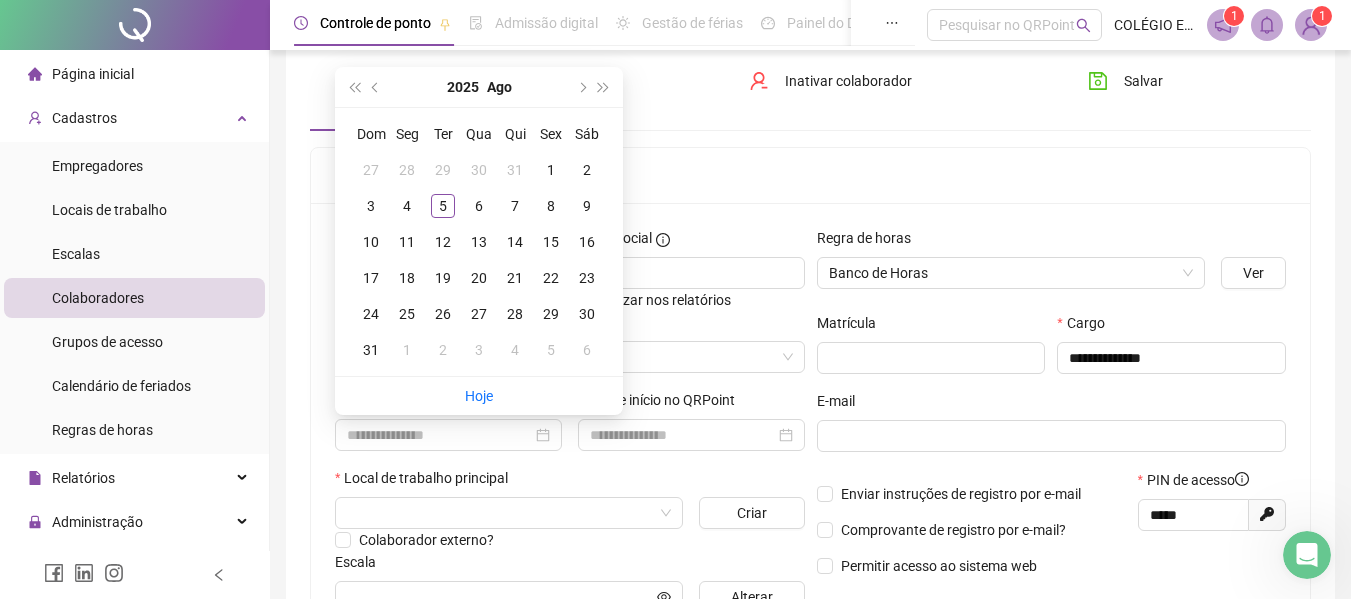 click on "Dados gerais" at bounding box center (810, 175) 